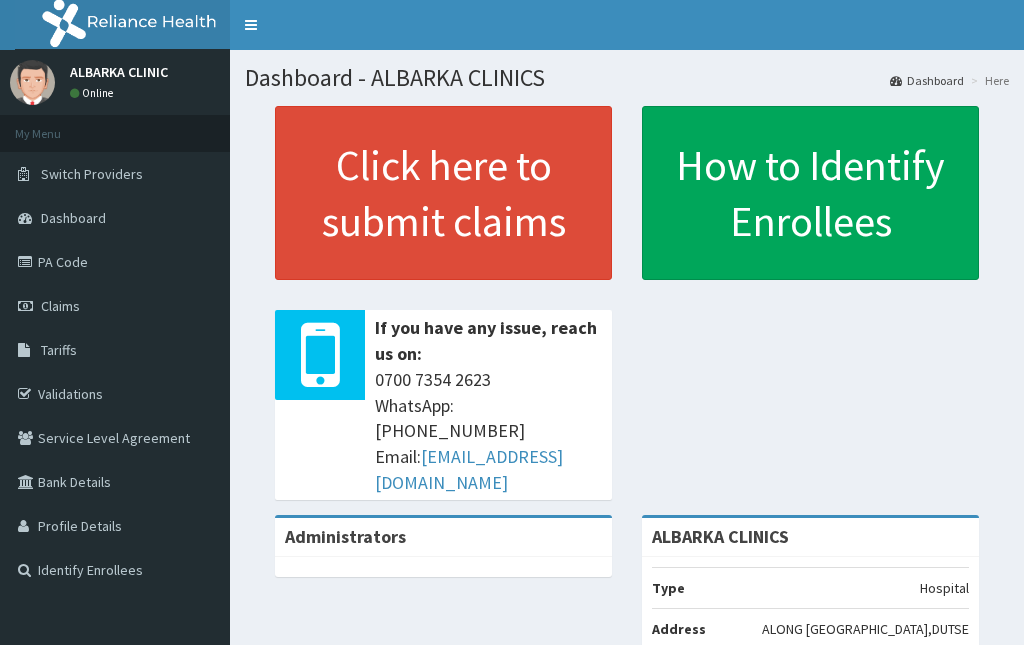 click on "Claims" at bounding box center (115, 306) 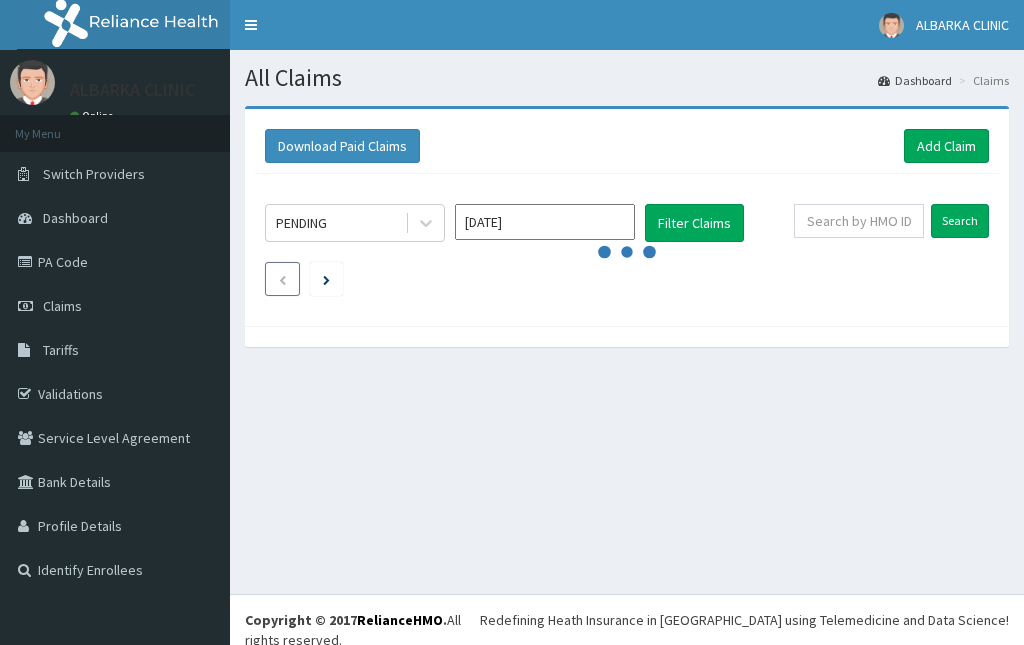 scroll, scrollTop: 0, scrollLeft: 0, axis: both 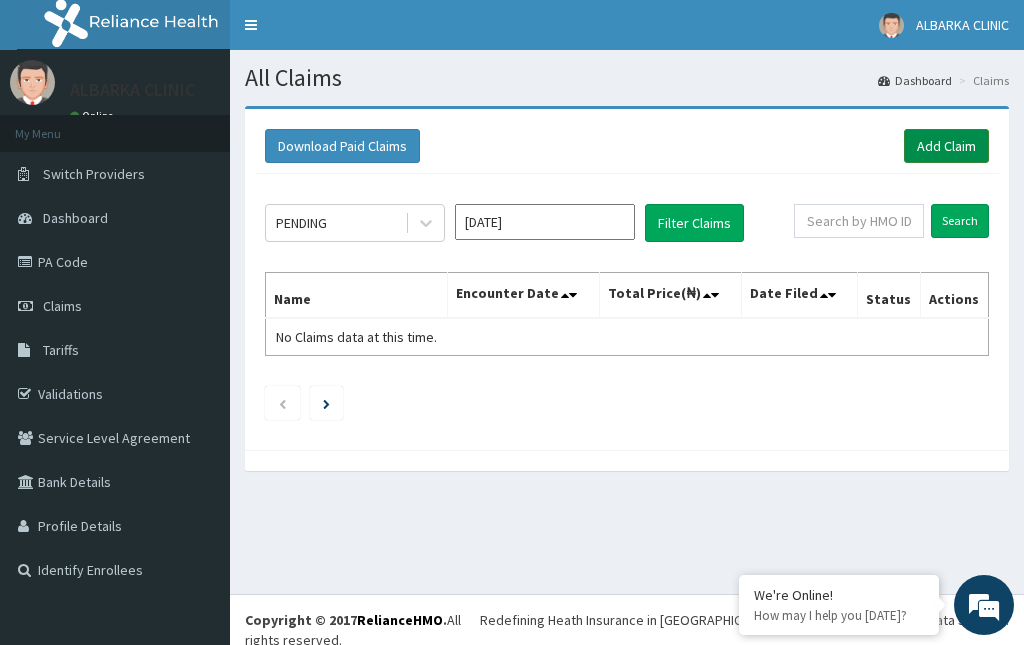 click on "Add Claim" at bounding box center (946, 146) 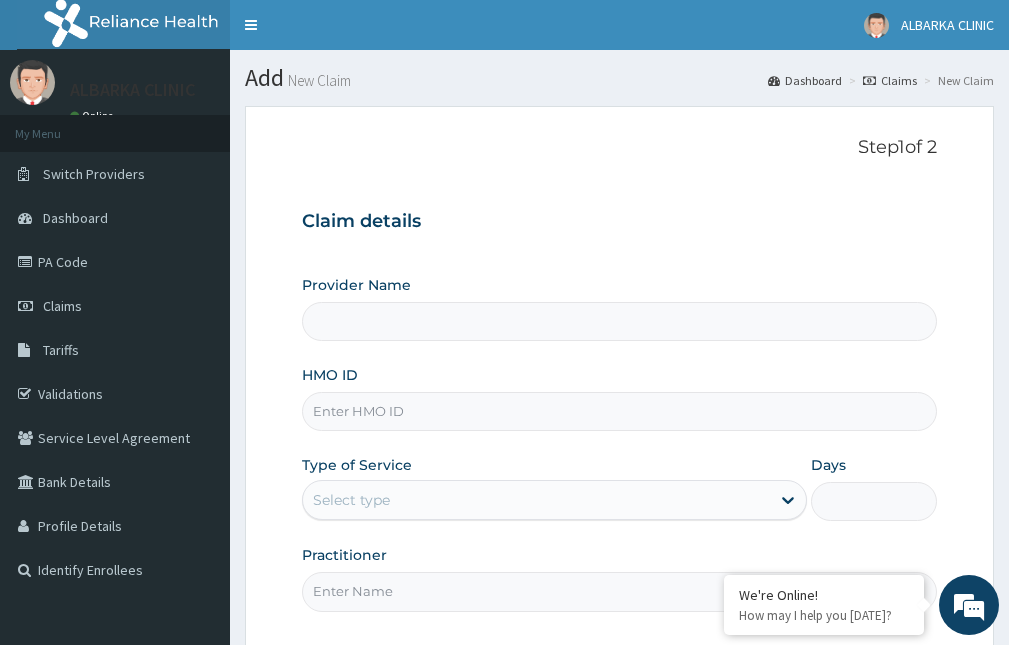 scroll, scrollTop: 0, scrollLeft: 0, axis: both 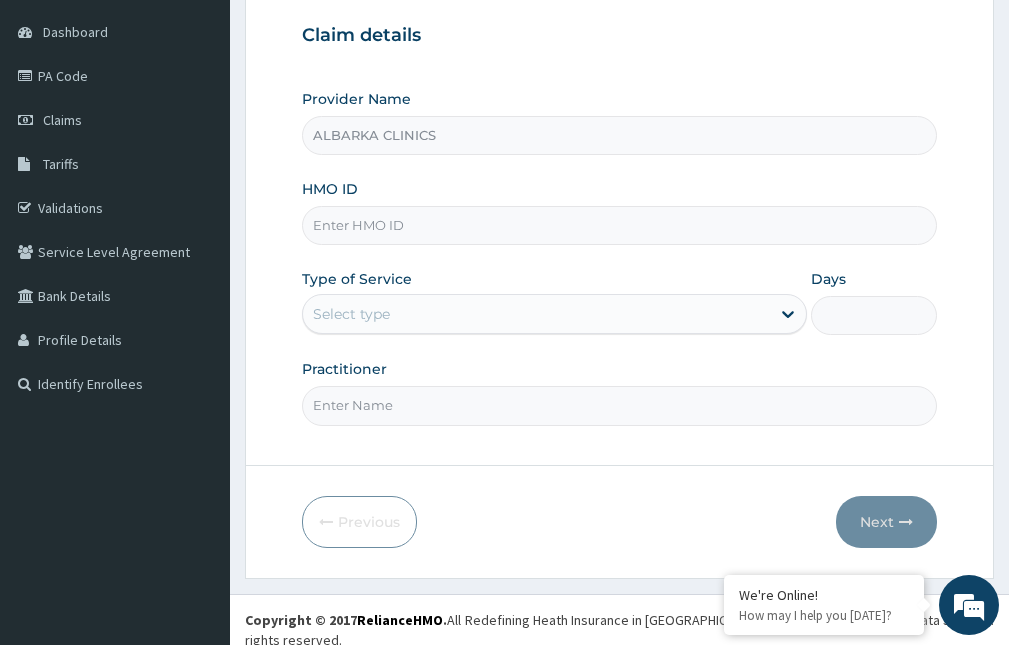 click on "HMO ID" at bounding box center [619, 225] 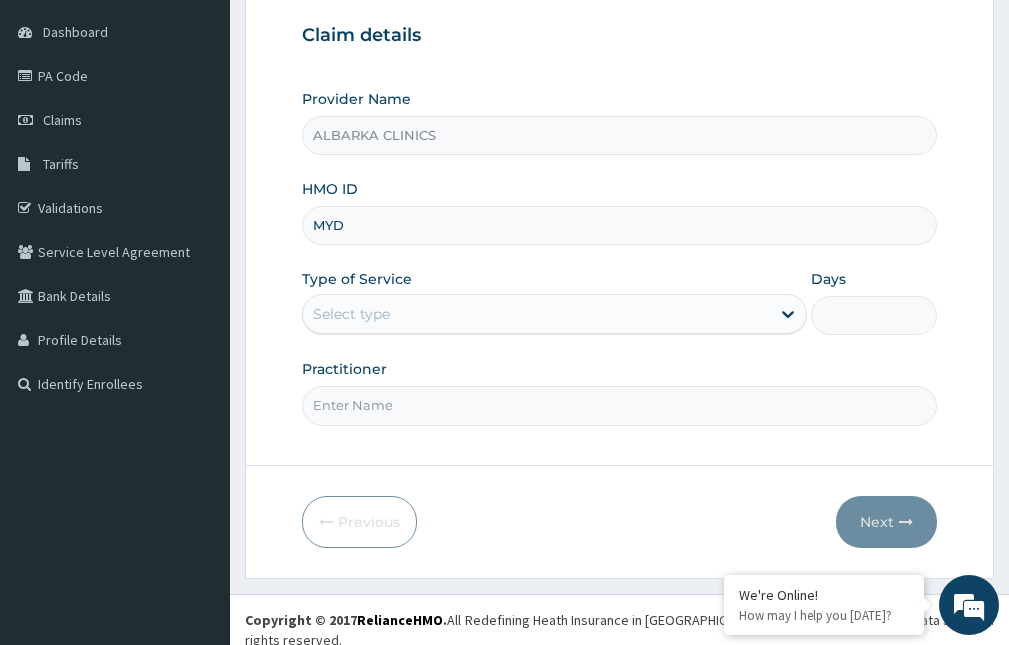 type on "MYD/10156/A" 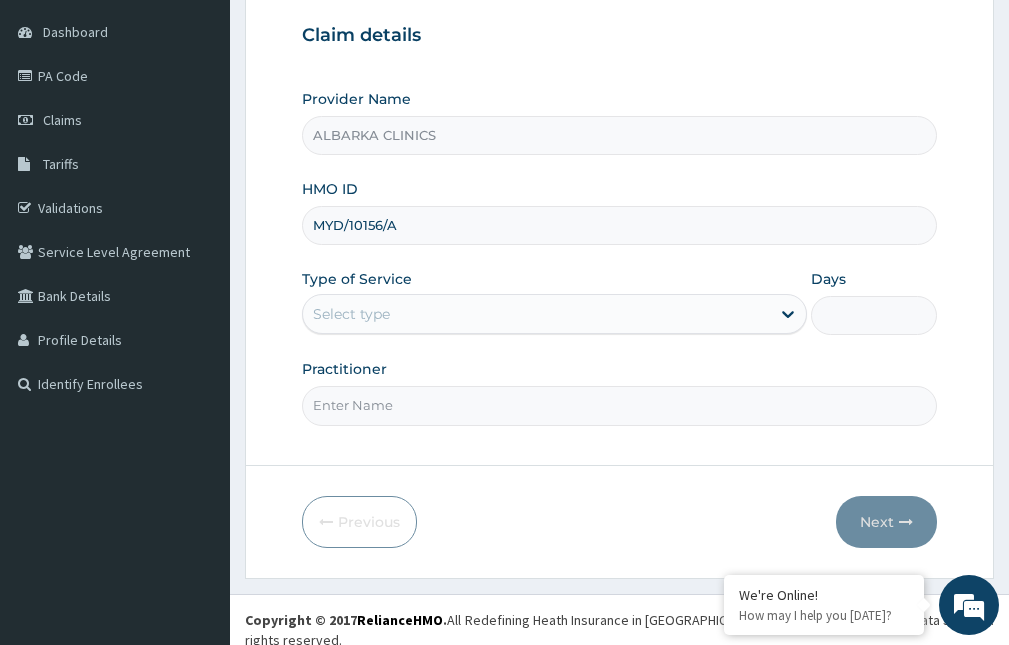 click on "Select type" at bounding box center (536, 314) 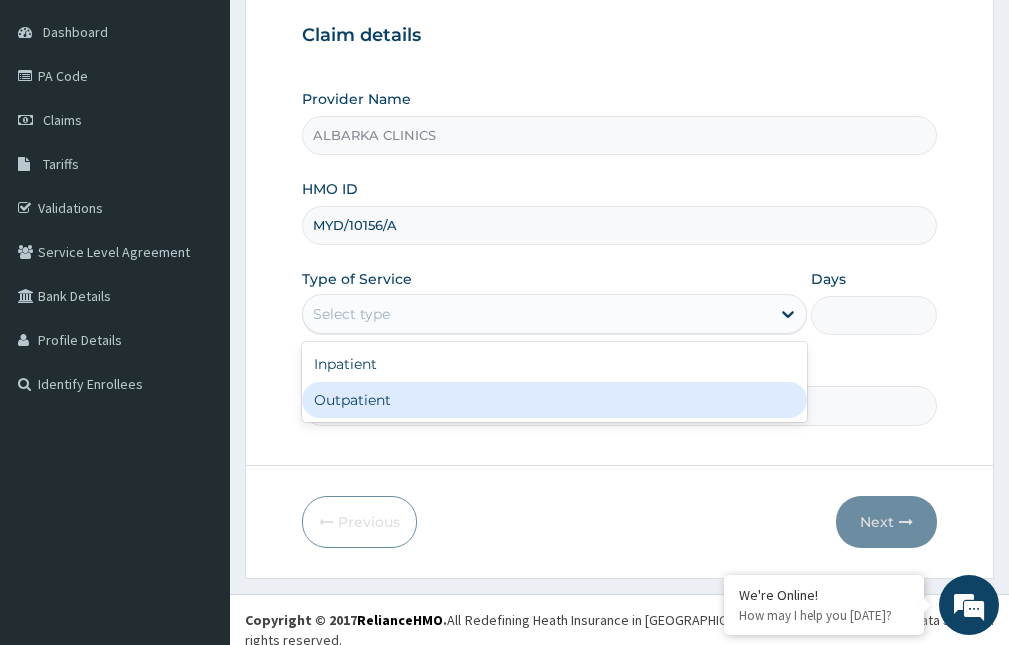 click on "Outpatient" at bounding box center (554, 400) 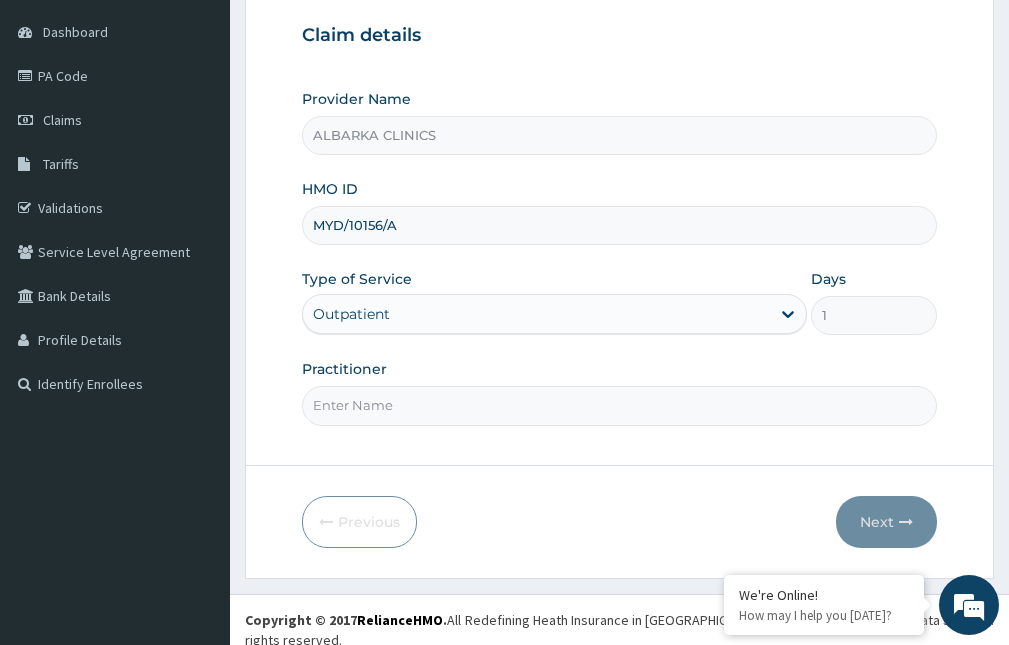 click on "Practitioner" at bounding box center (619, 405) 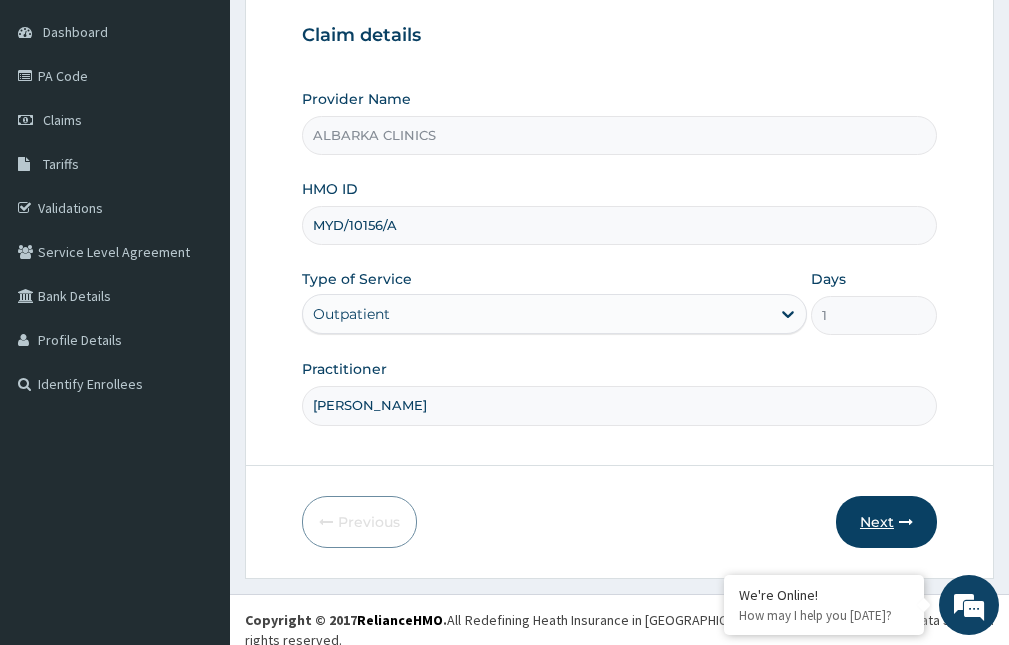 click on "Next" at bounding box center (886, 522) 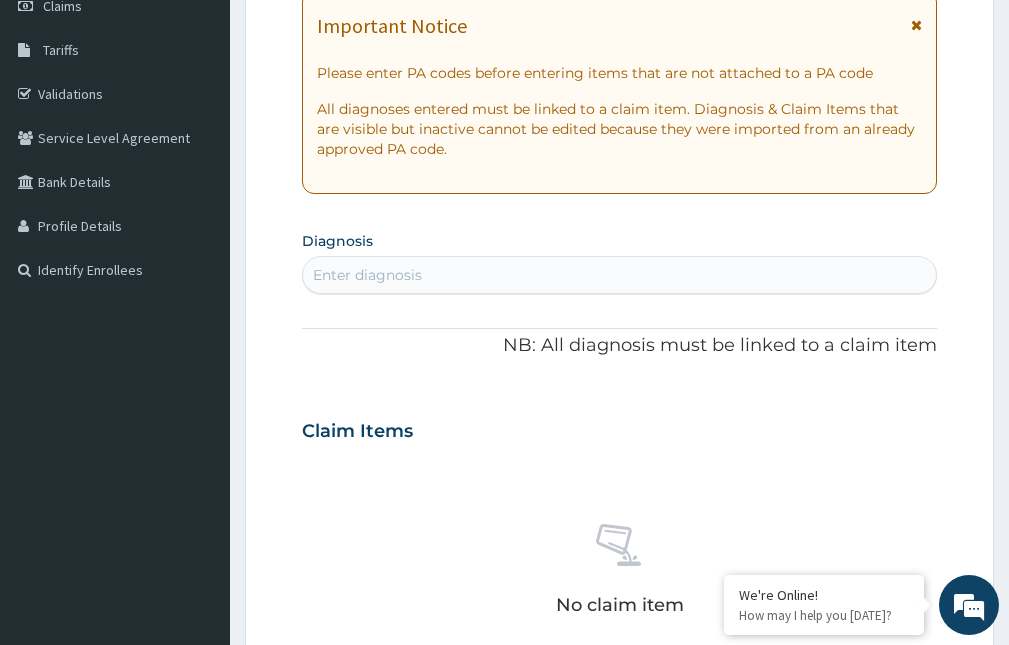 scroll, scrollTop: 400, scrollLeft: 0, axis: vertical 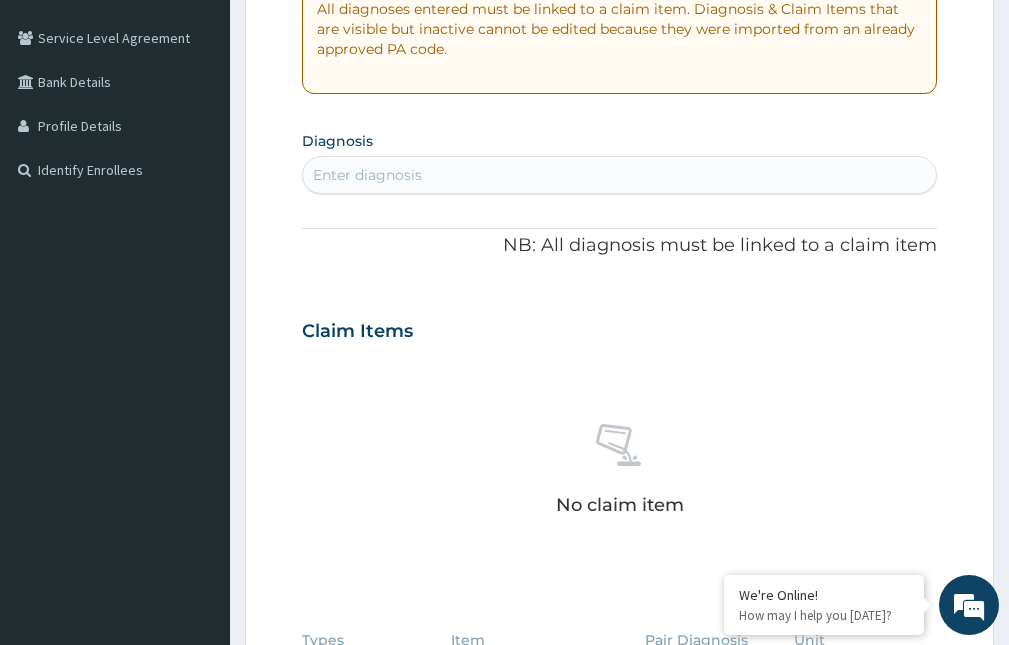 click on "Enter diagnosis" at bounding box center [619, 175] 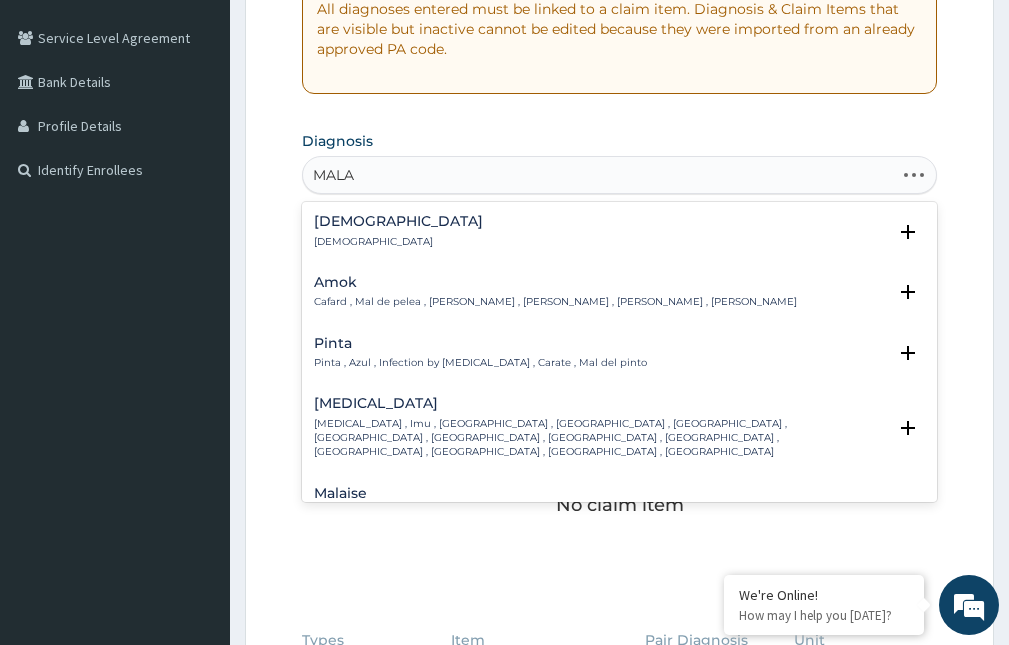 type on "MALAR" 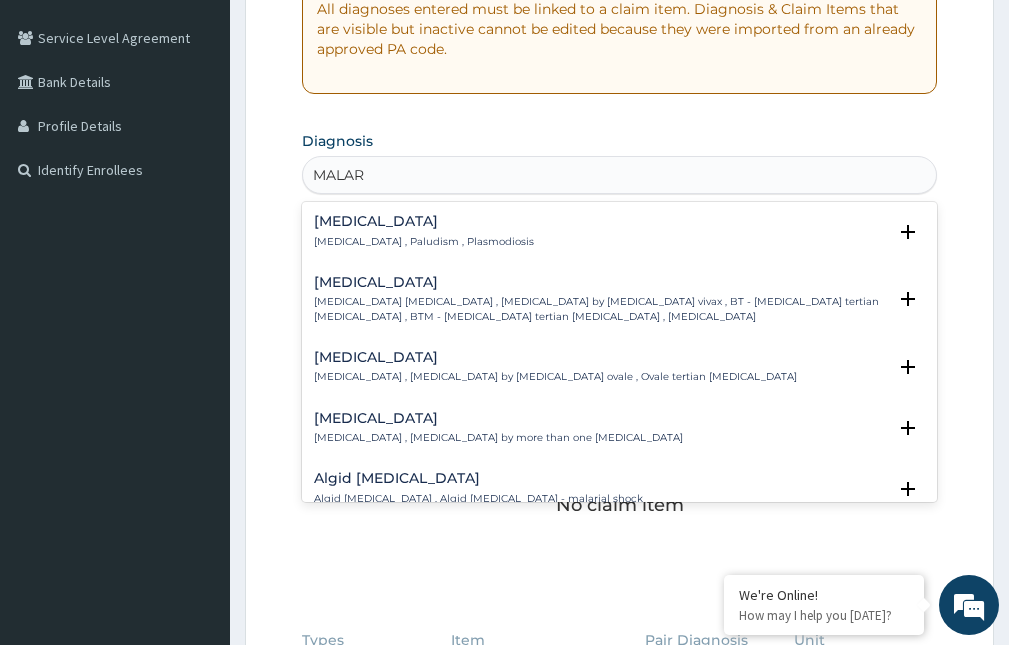 click on "Malaria , Paludism , Plasmodiosis" at bounding box center [424, 242] 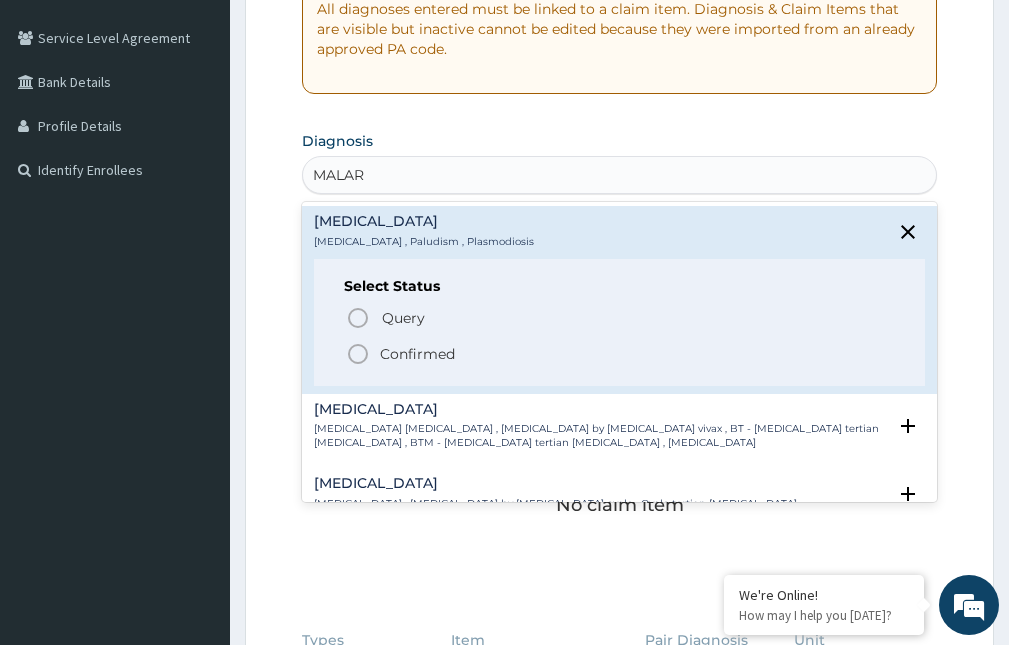 click 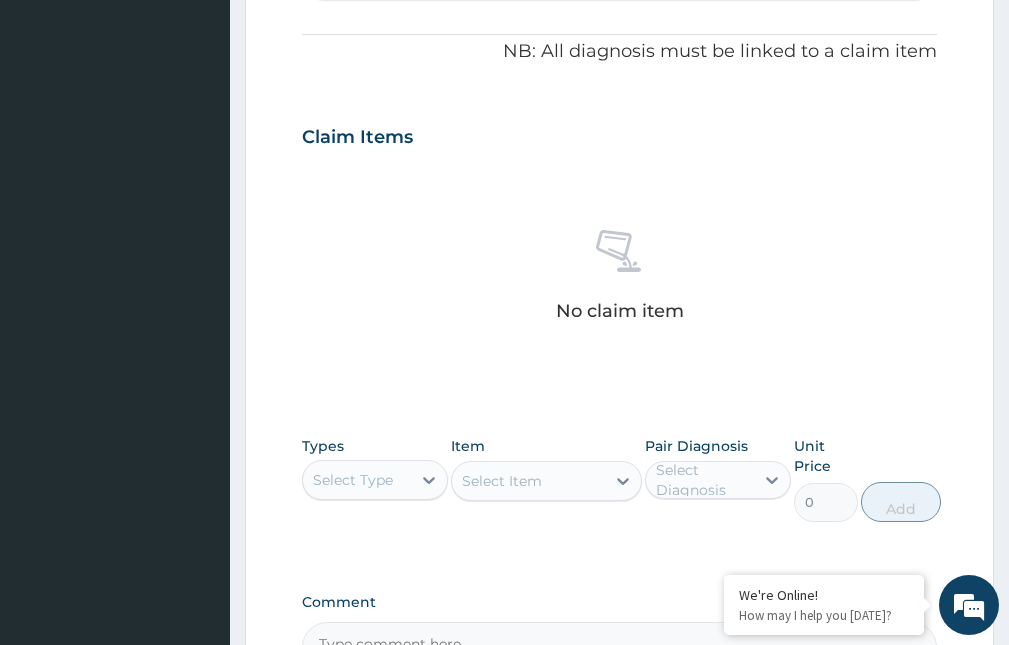 scroll, scrollTop: 700, scrollLeft: 0, axis: vertical 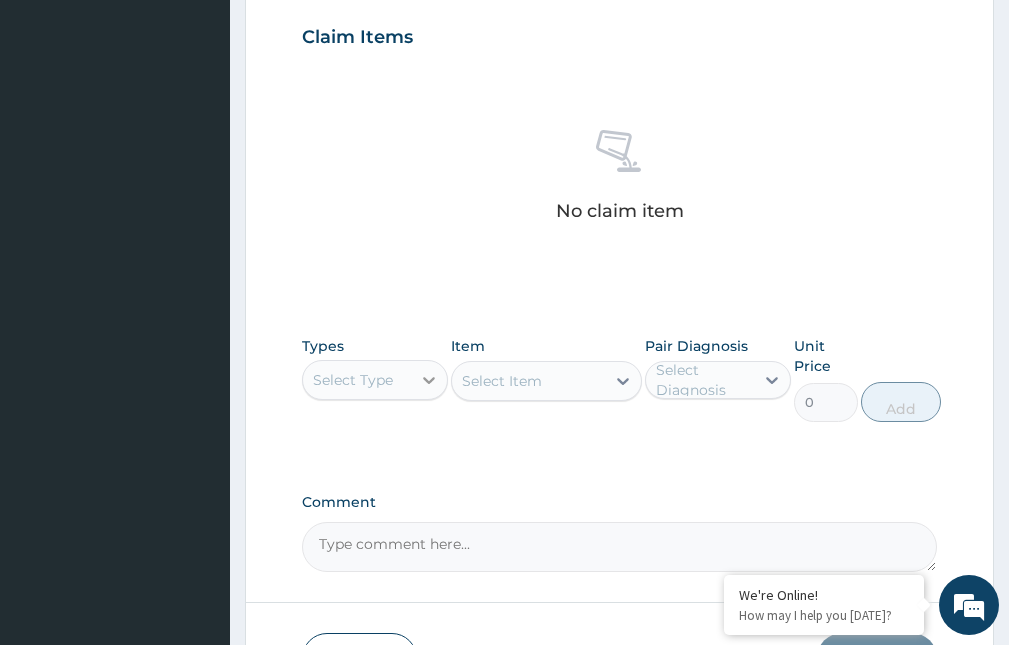 click 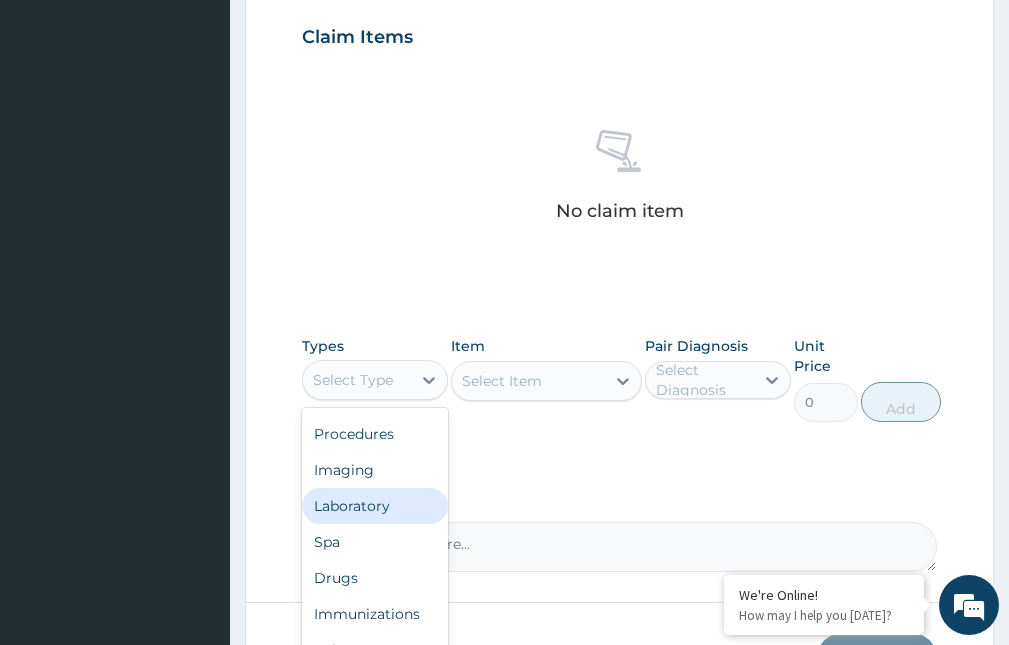 scroll, scrollTop: 0, scrollLeft: 0, axis: both 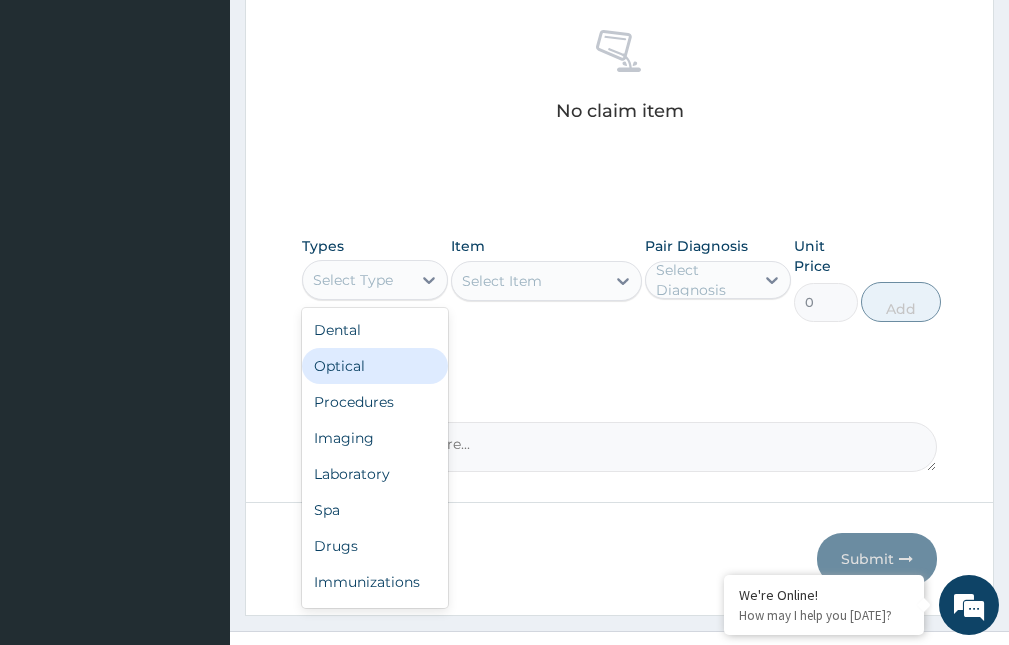 click on "Optical" at bounding box center (375, 366) 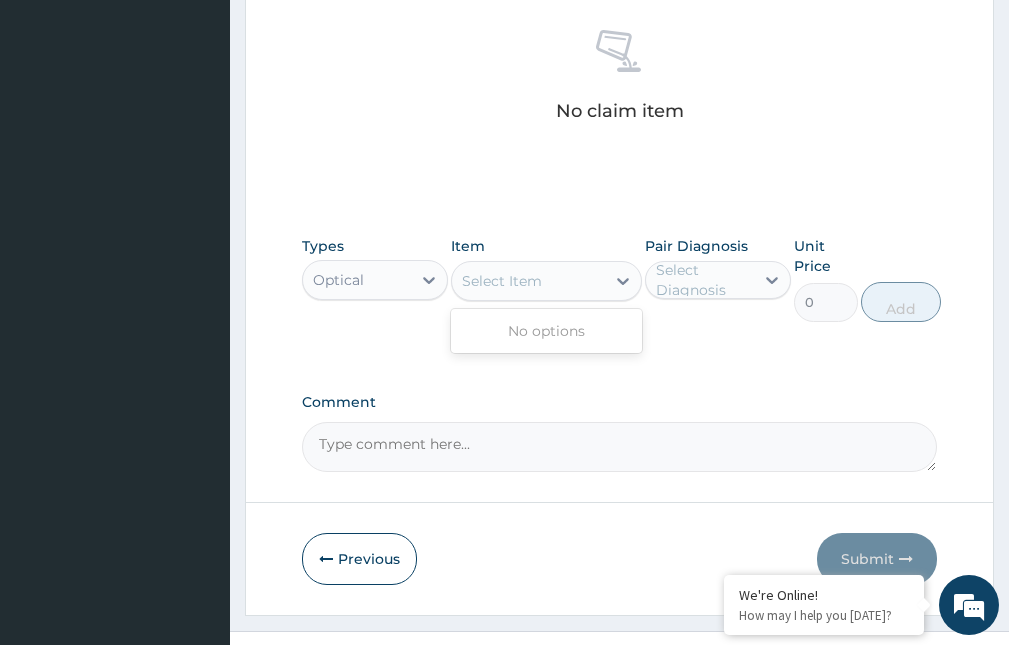 click on "Select Item" at bounding box center [502, 281] 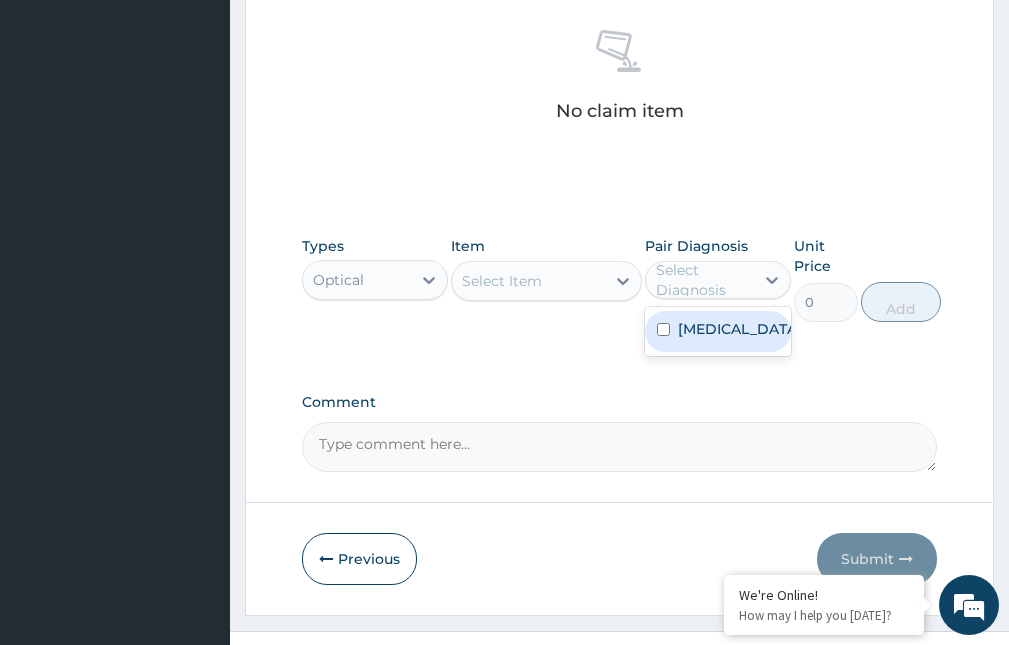click on "Select Diagnosis" at bounding box center [704, 280] 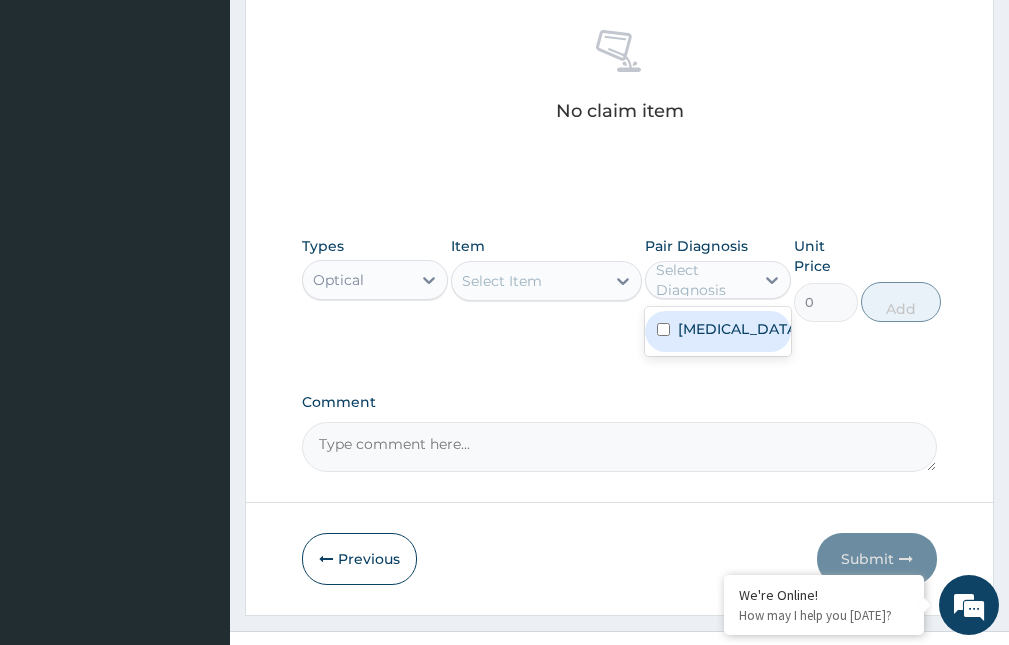 click on "Select Item" at bounding box center [502, 281] 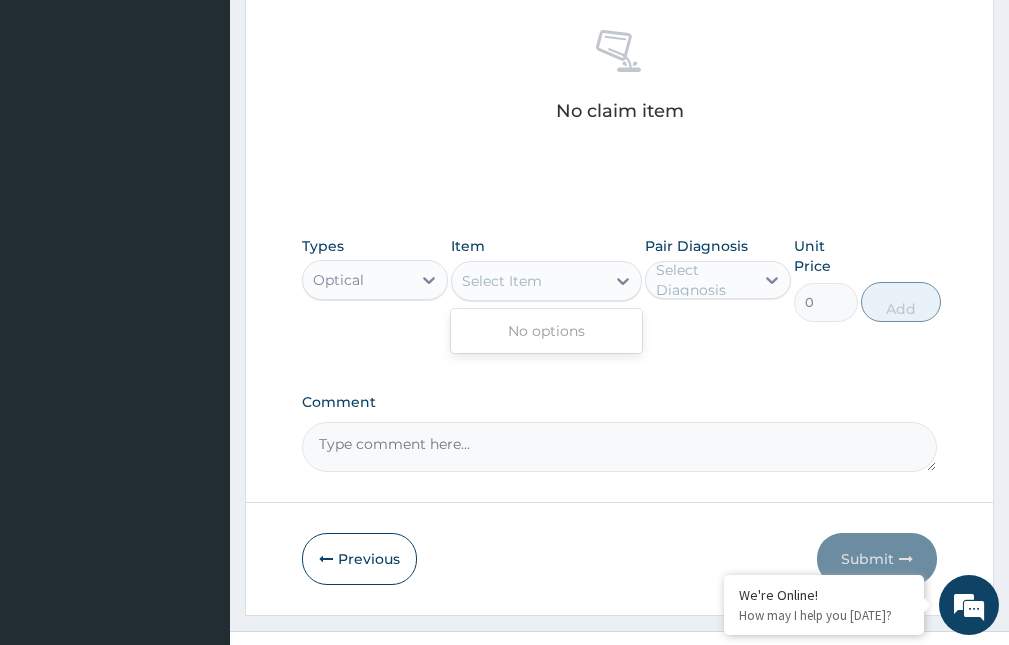 click on "Optical" at bounding box center [357, 280] 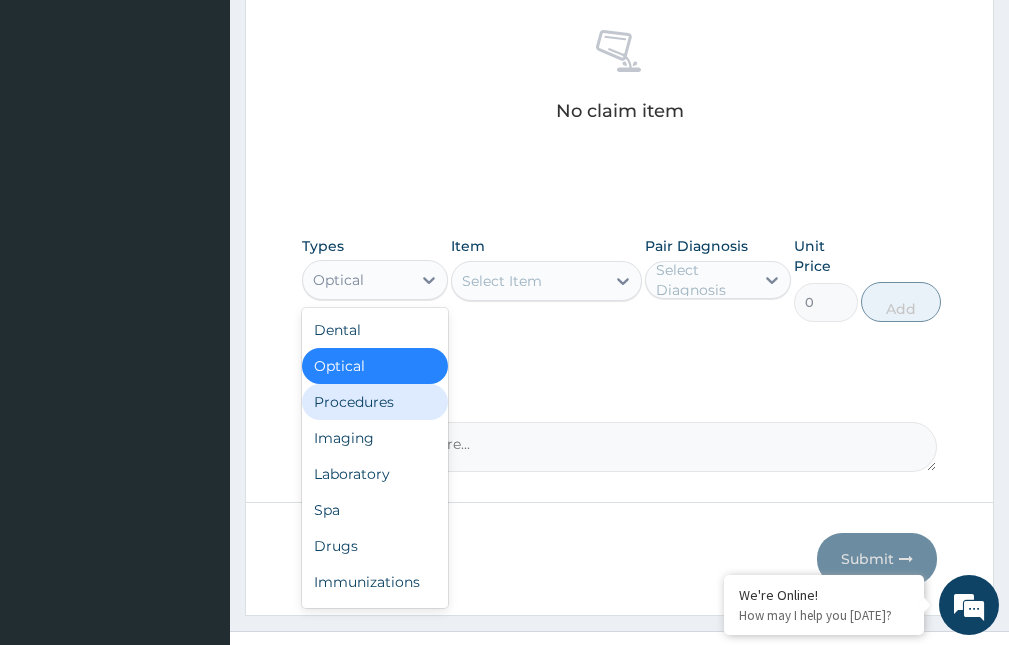 click on "Procedures" at bounding box center [375, 402] 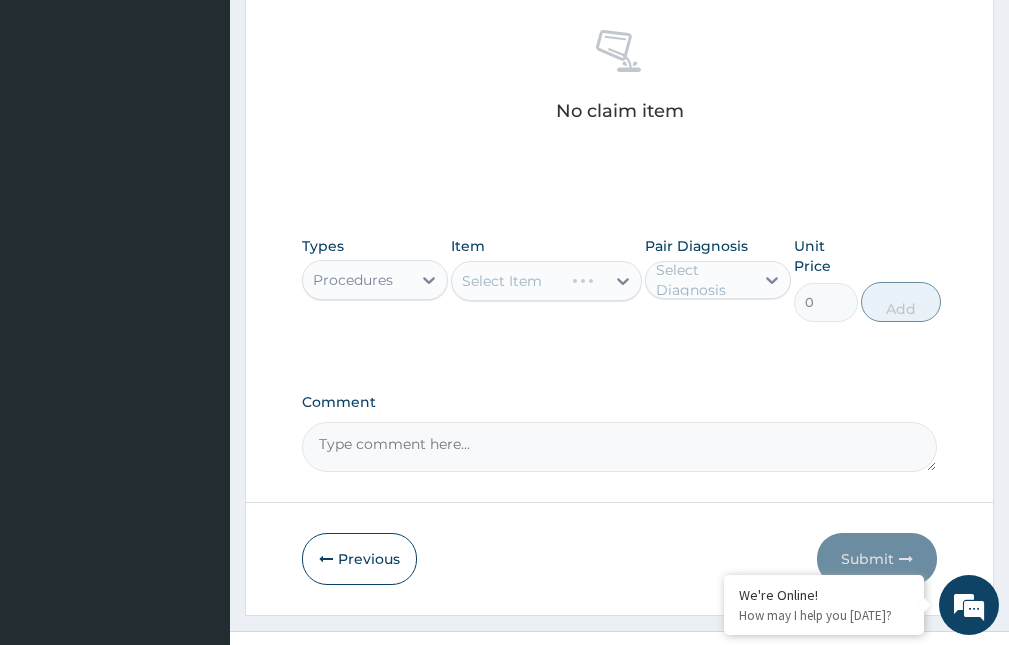 click on "Select Item" at bounding box center [546, 281] 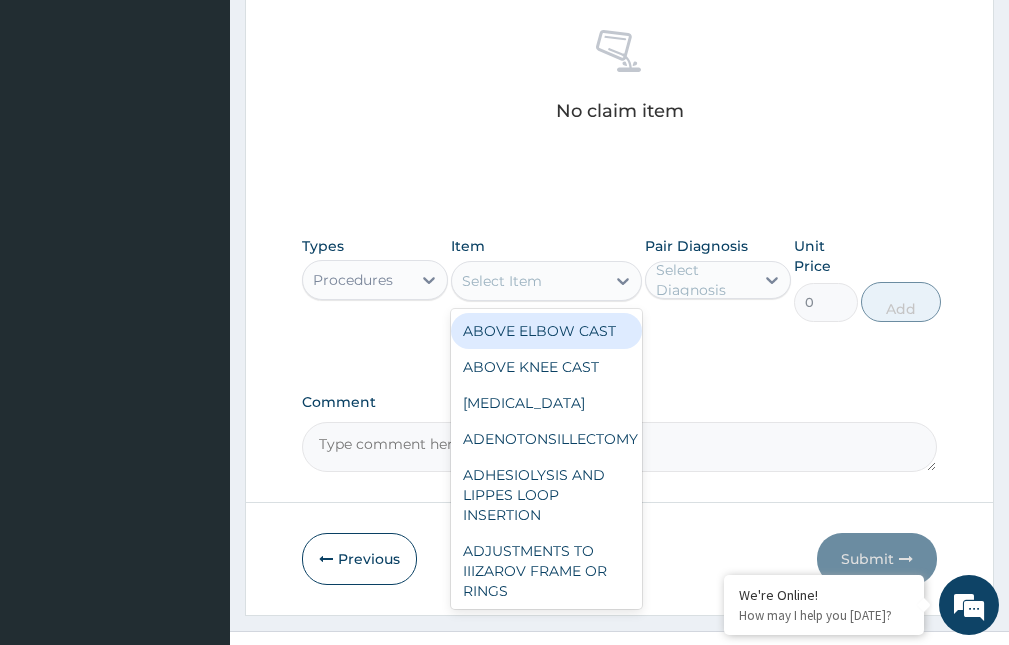 click on "Select Item" at bounding box center [528, 281] 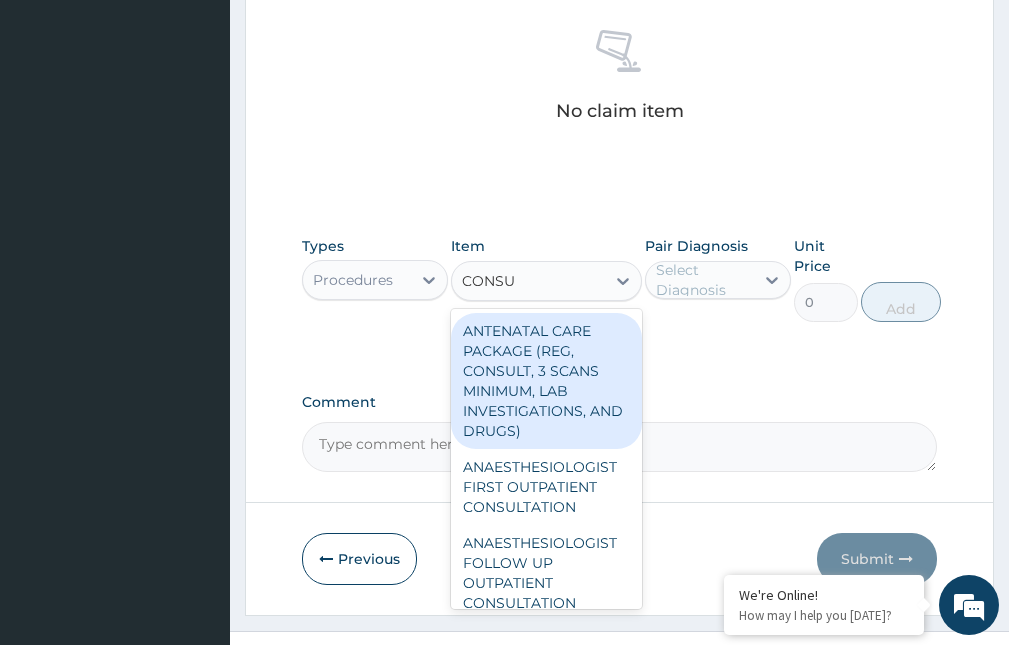 type on "CONSUL" 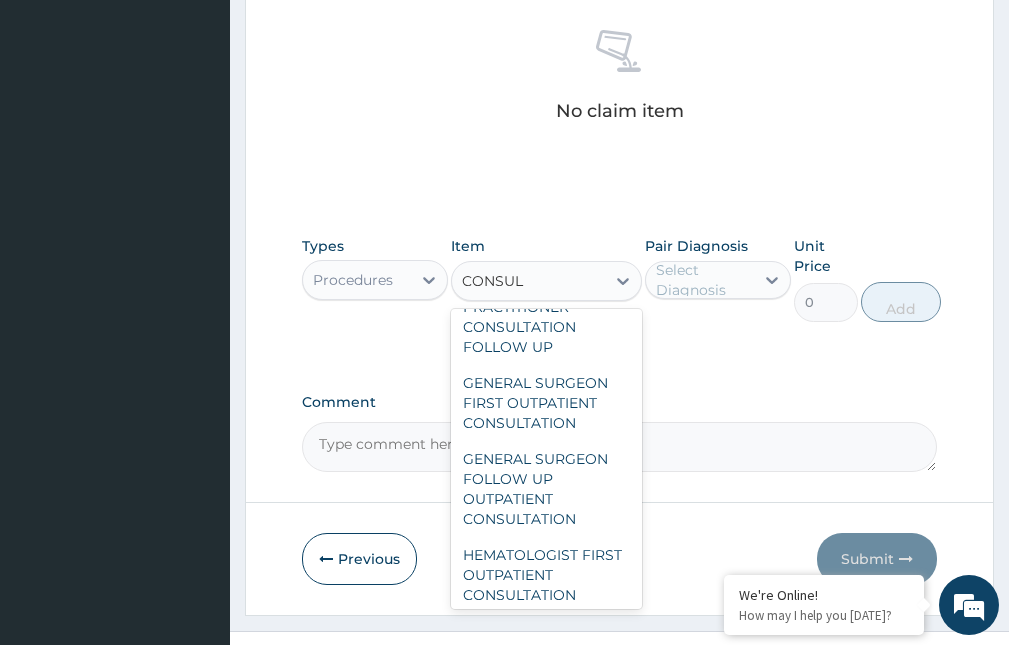 scroll, scrollTop: 1800, scrollLeft: 0, axis: vertical 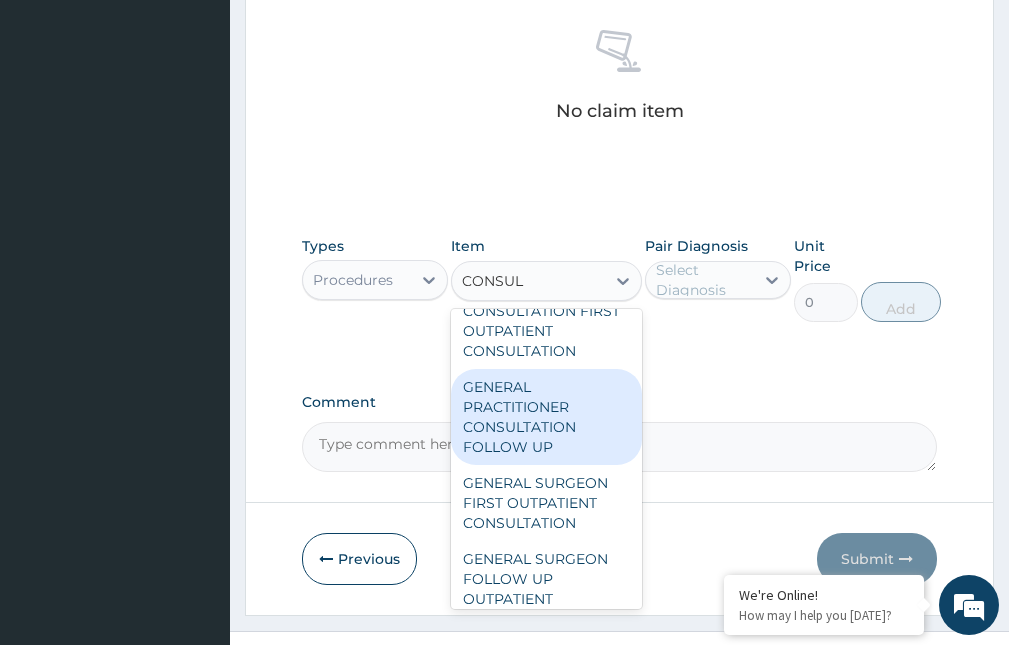 click on "GENERAL PRACTITIONER CONSULTATION FOLLOW UP" at bounding box center (546, 417) 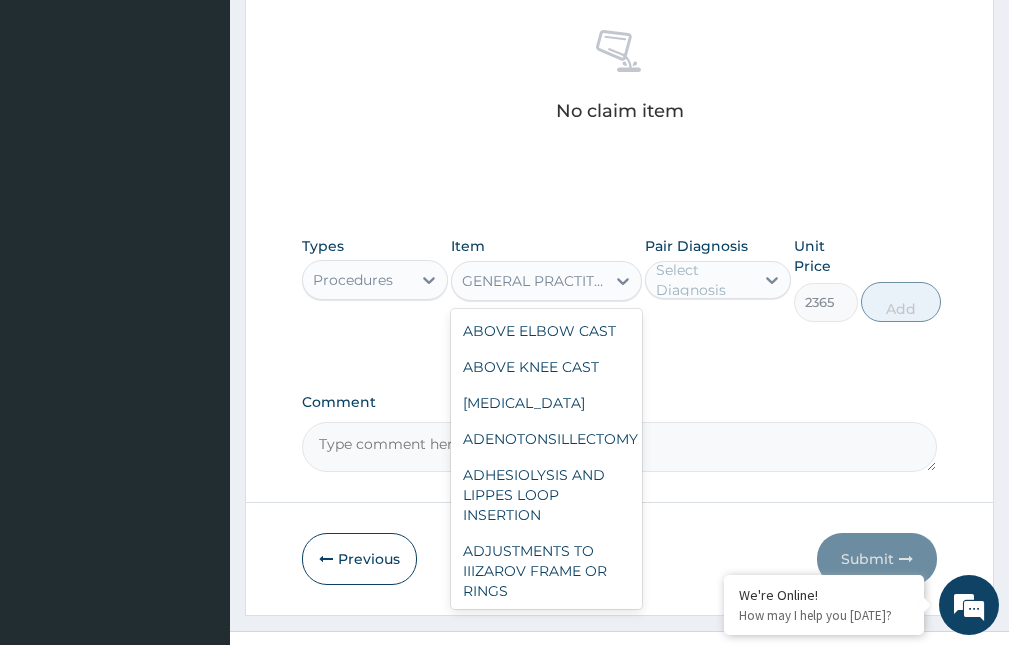 click on "GENERAL PRACTITIONER CONSULTATION FOLLOW UP" at bounding box center [534, 281] 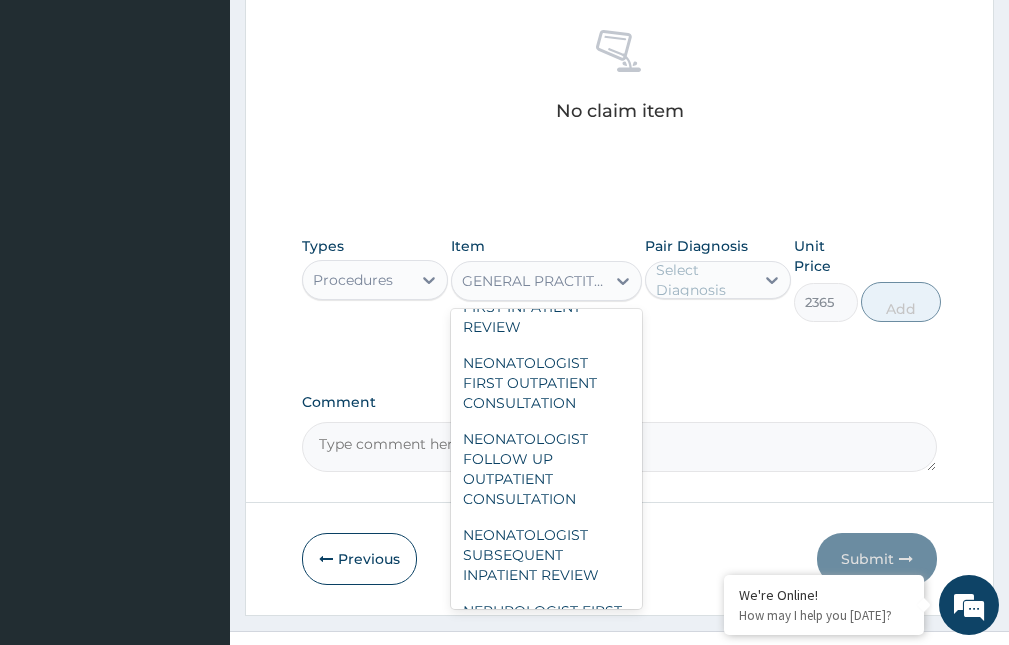 click on "GENERAL PRACTITIONER CONSULTATION FIRST OUTPATIENT CONSULTATION" at bounding box center (546, -1237) 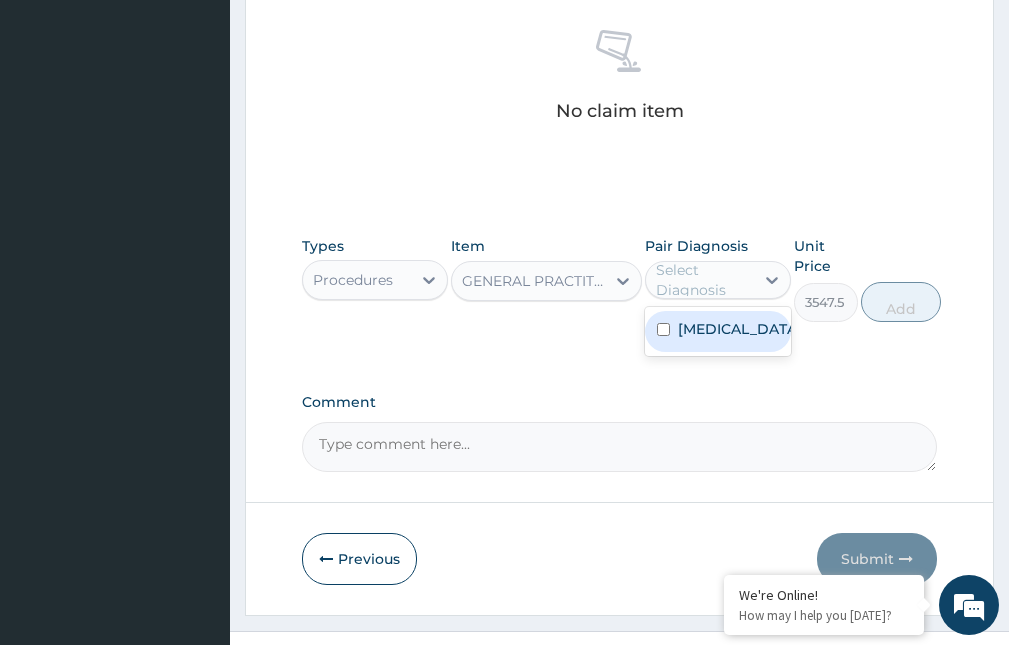 click on "Select Diagnosis" at bounding box center (704, 280) 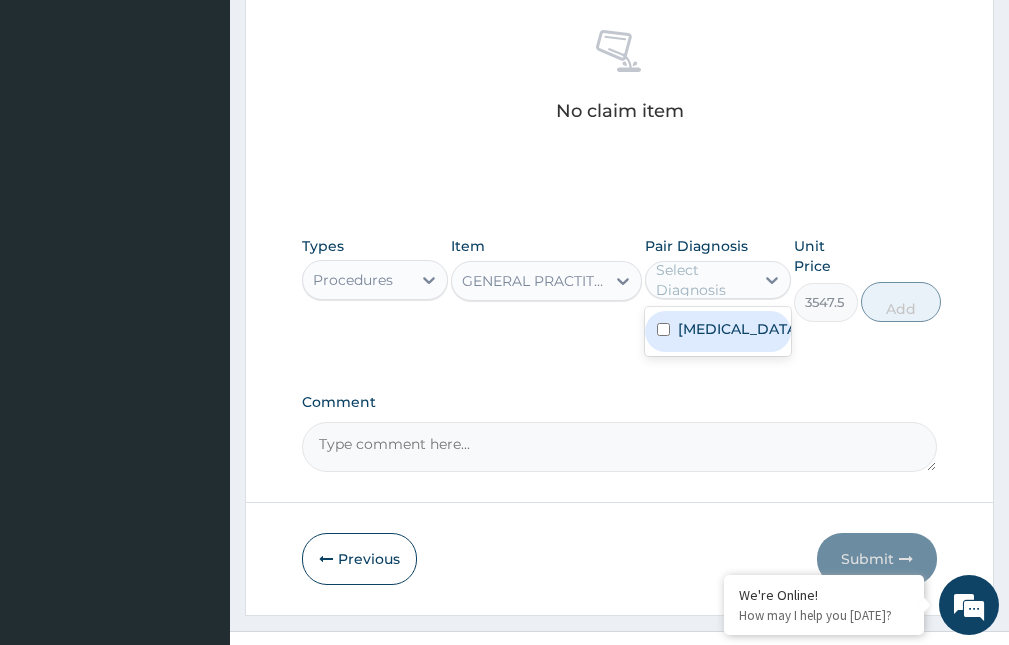 click on "Malaria" at bounding box center (718, 331) 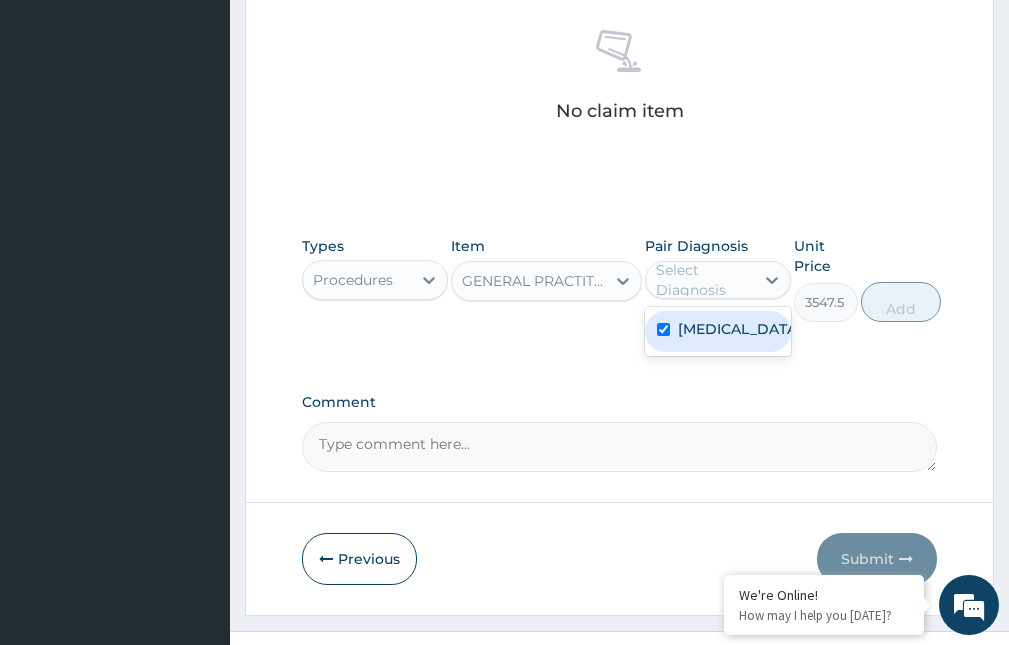 checkbox on "true" 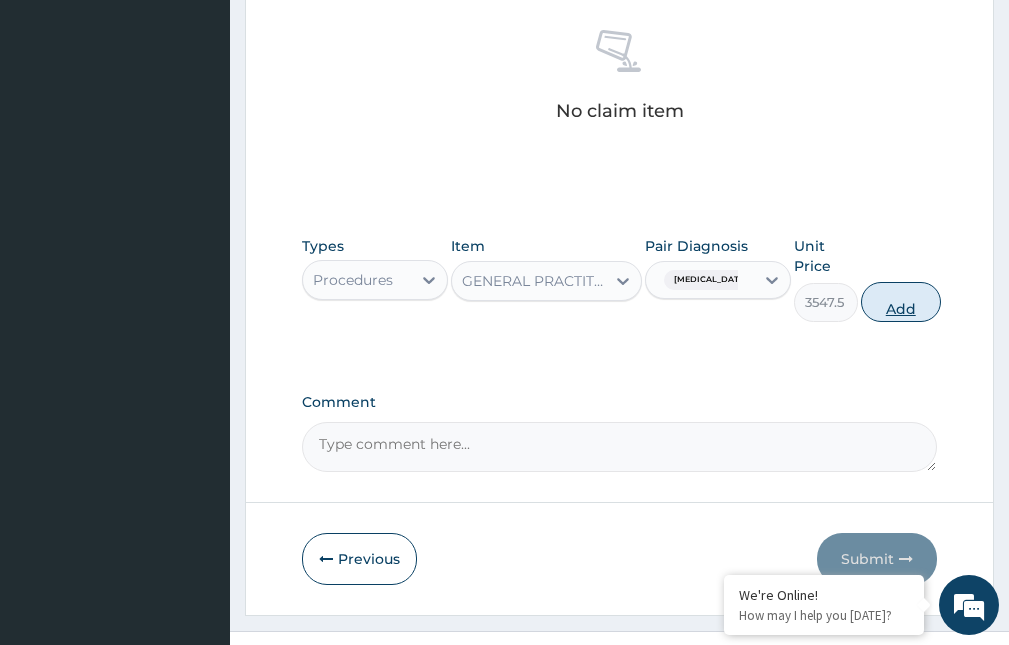 click on "Add" at bounding box center [901, 302] 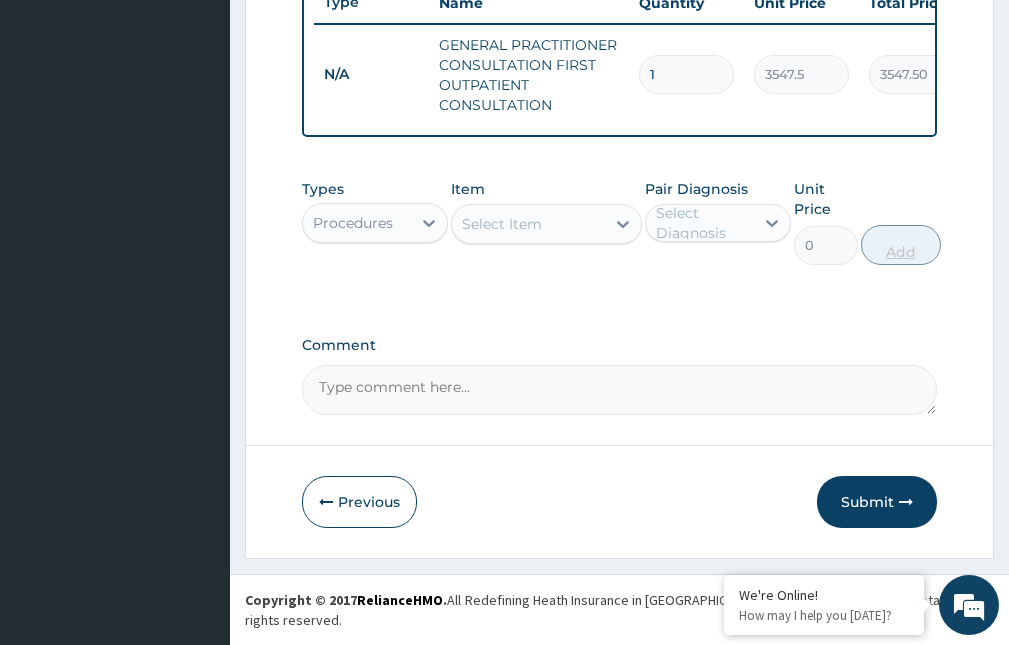 scroll, scrollTop: 788, scrollLeft: 0, axis: vertical 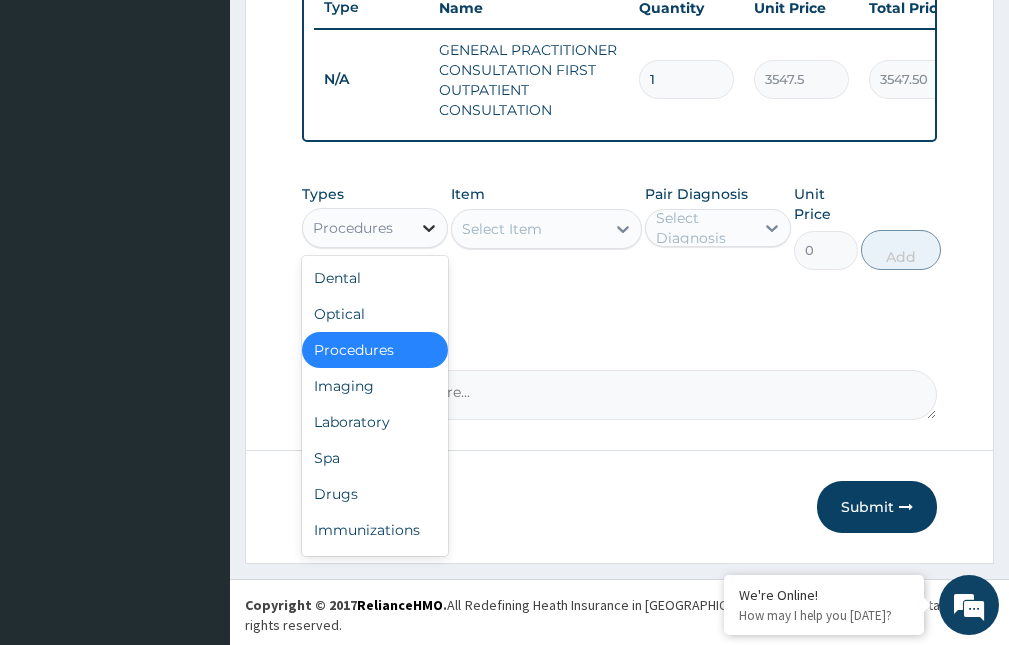 click 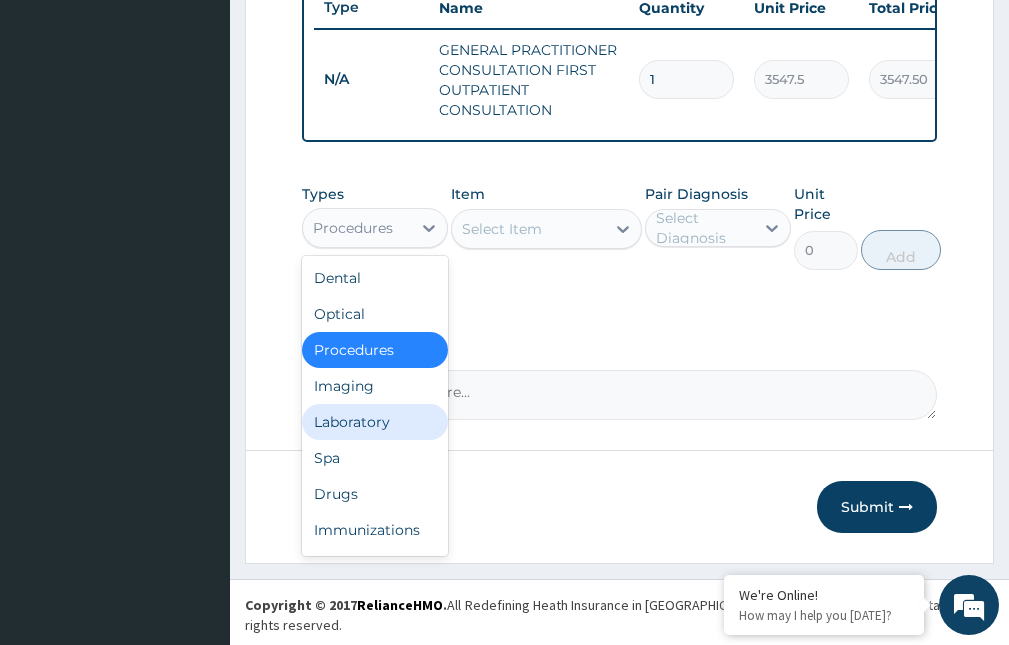 click on "Laboratory" at bounding box center [375, 422] 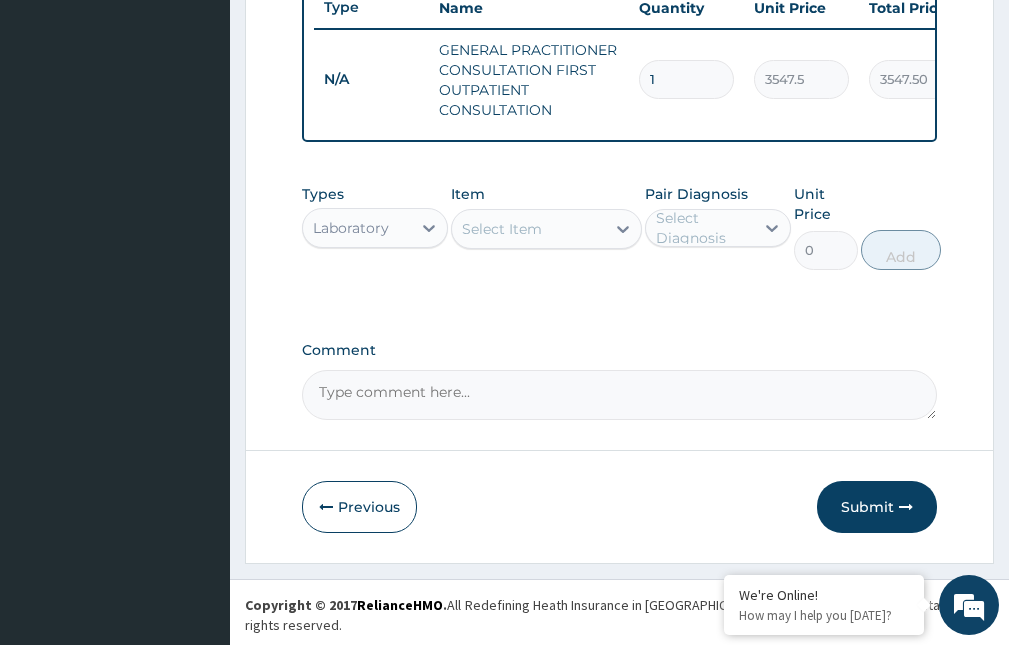 click on "Select Item" at bounding box center [528, 229] 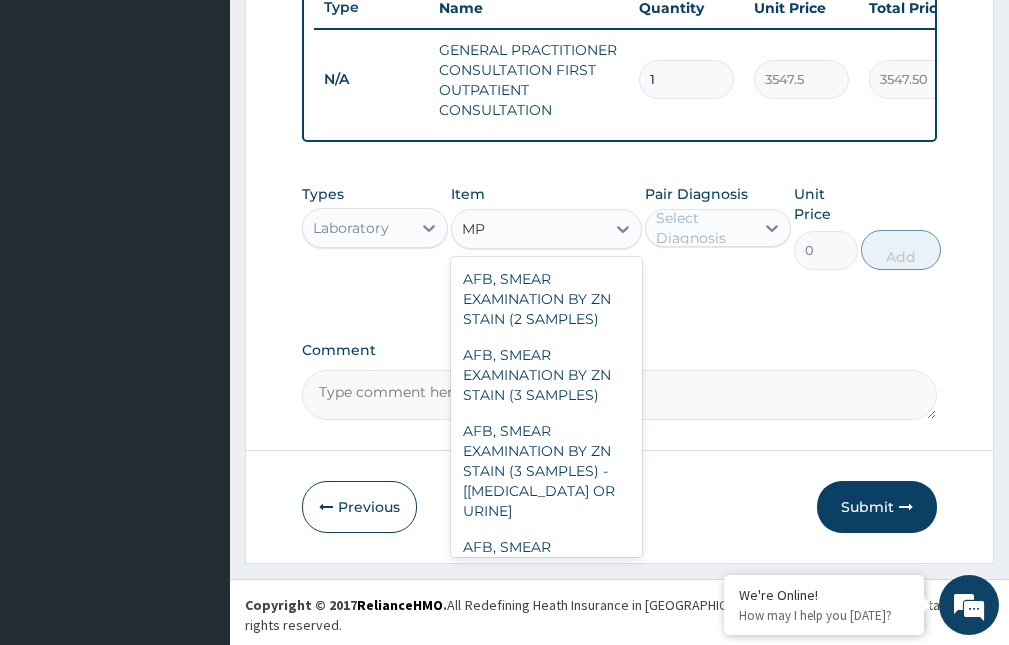 type on "M" 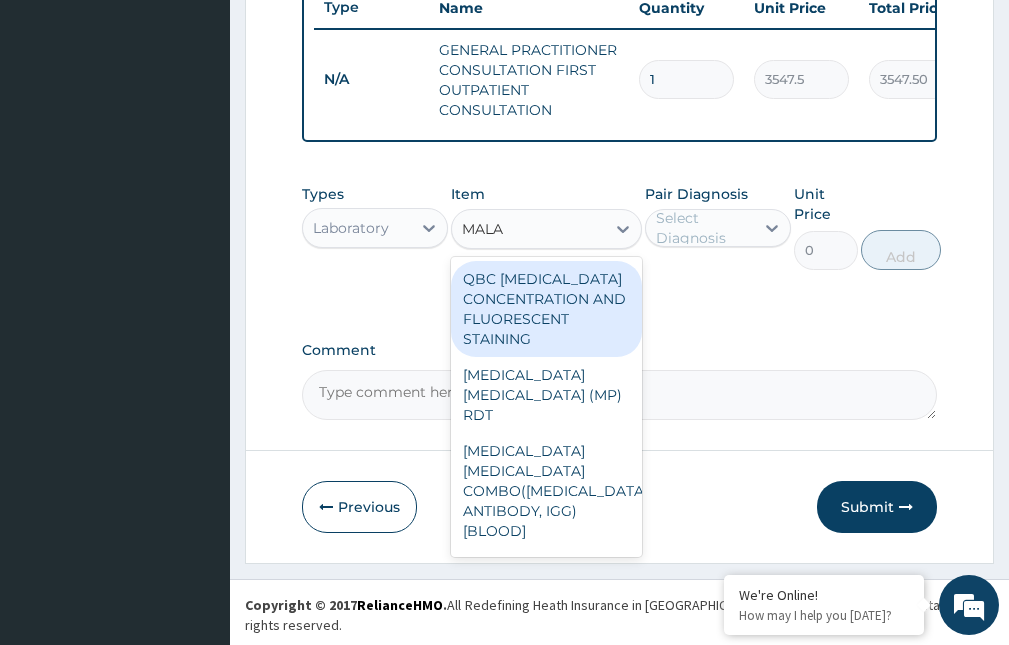 type on "MALAR" 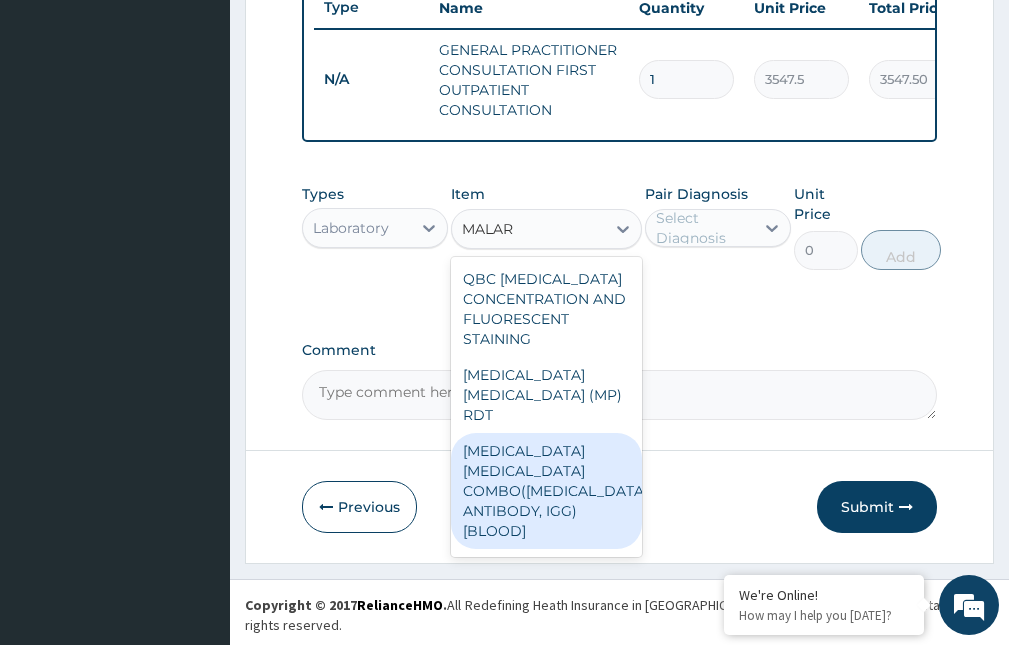 scroll, scrollTop: 32, scrollLeft: 0, axis: vertical 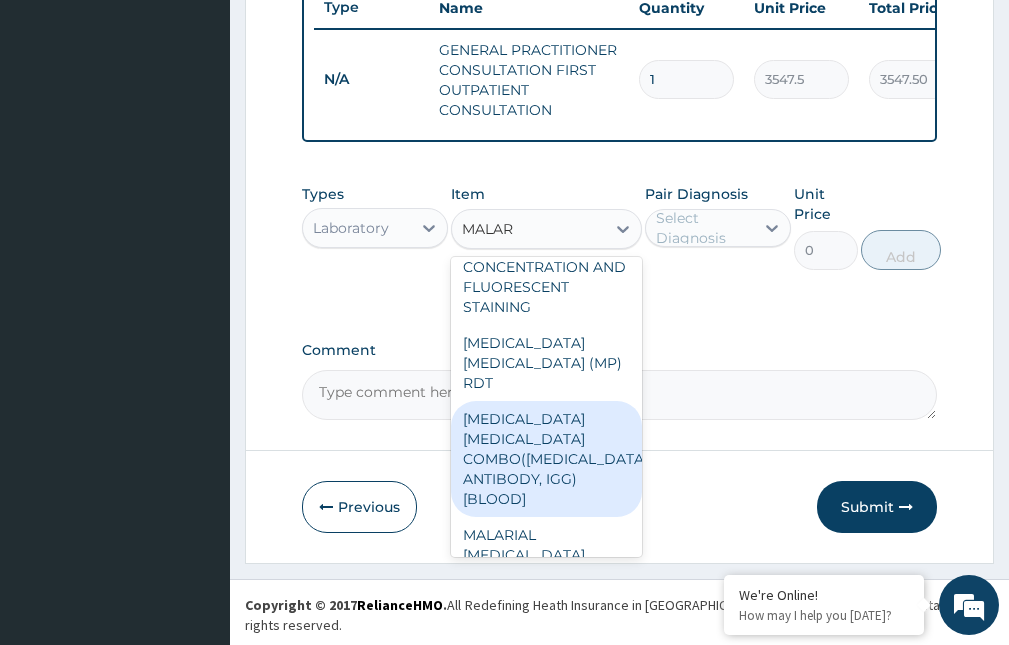 click on "MALARIA PARASITE COMBO(BLOOD FILM+ ANTIBODY, IGG) [BLOOD]" at bounding box center (546, 459) 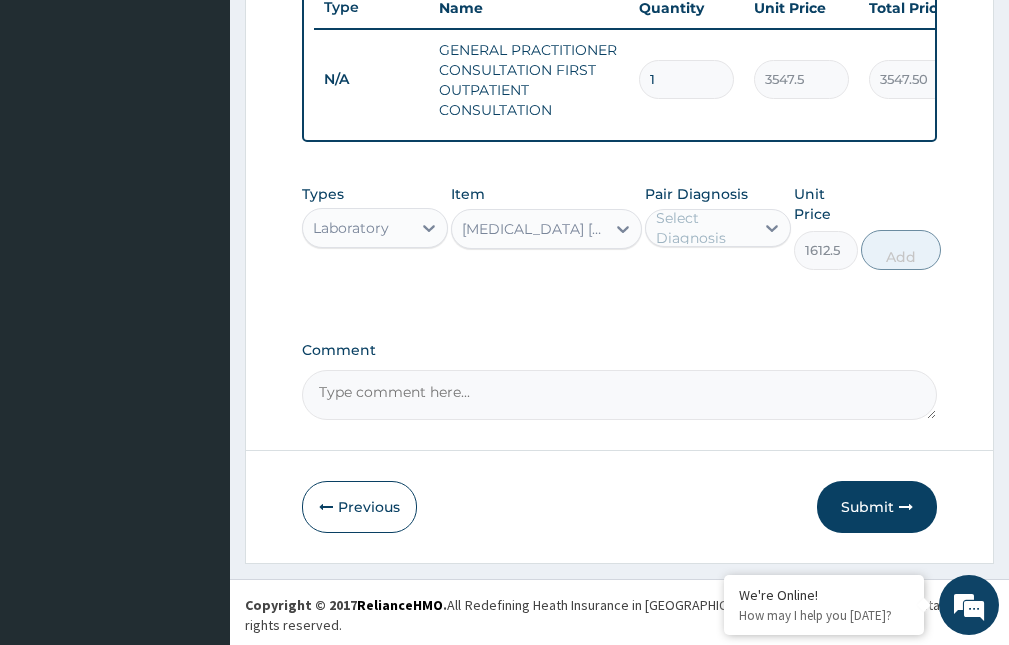 click on "Select Diagnosis" at bounding box center [704, 228] 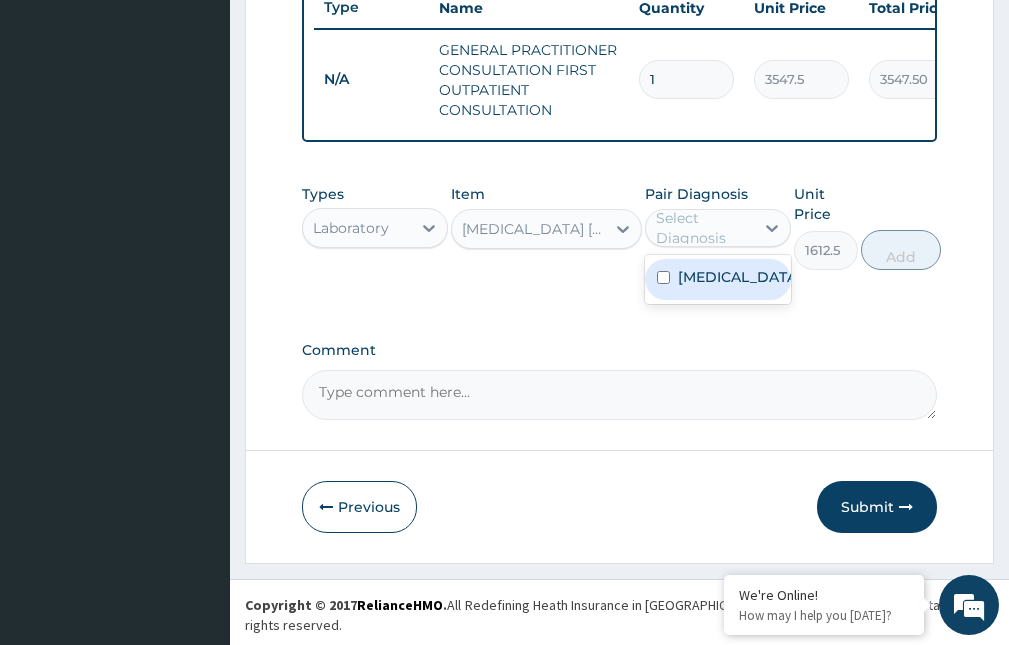 click at bounding box center [663, 277] 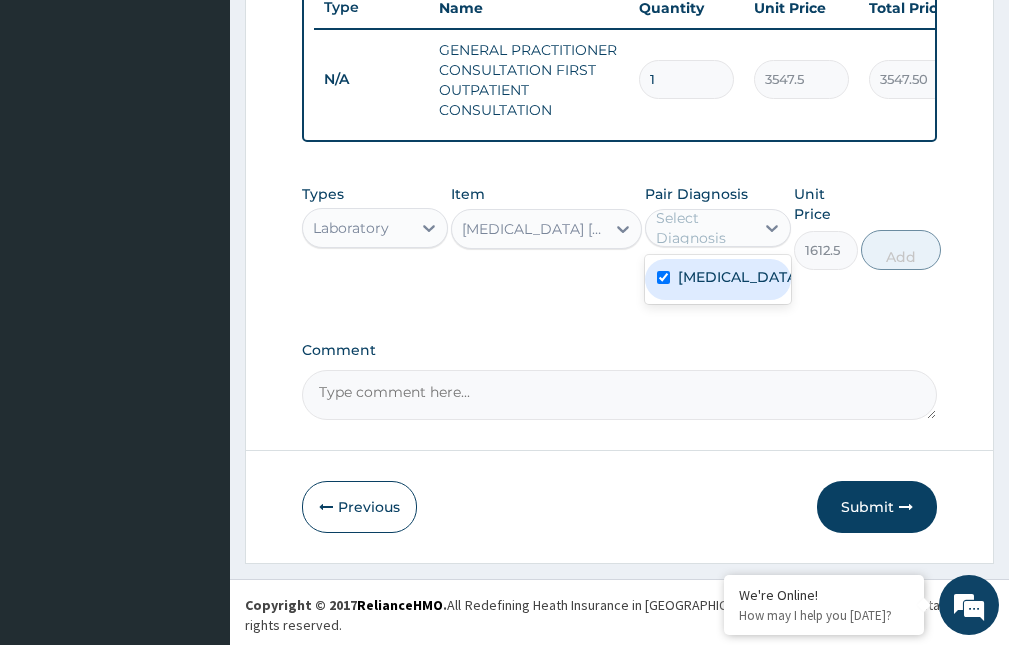 checkbox on "true" 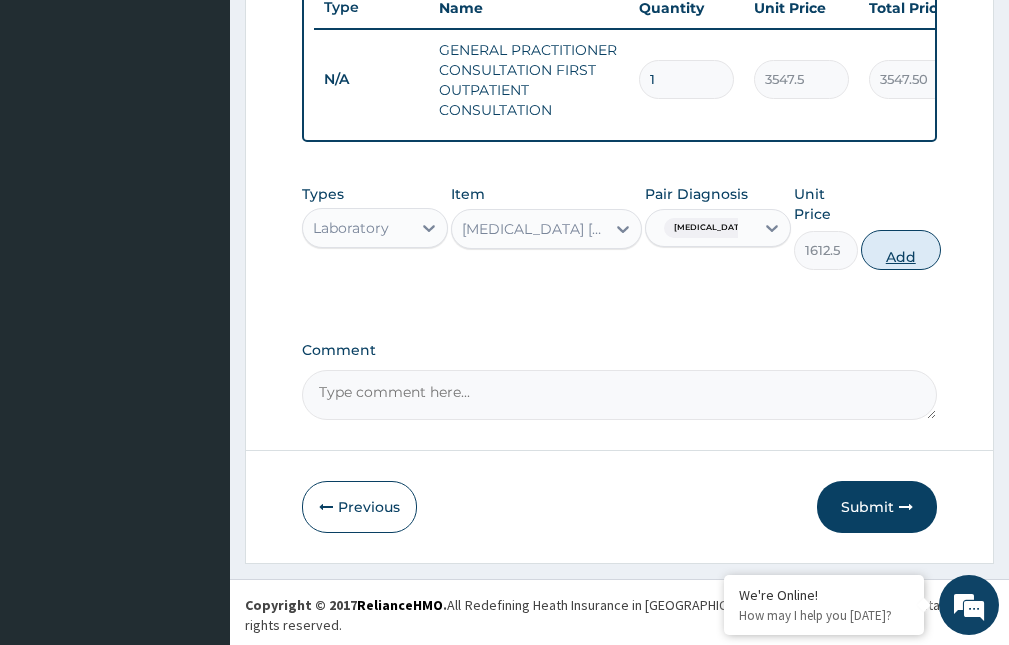 click on "Add" at bounding box center (901, 250) 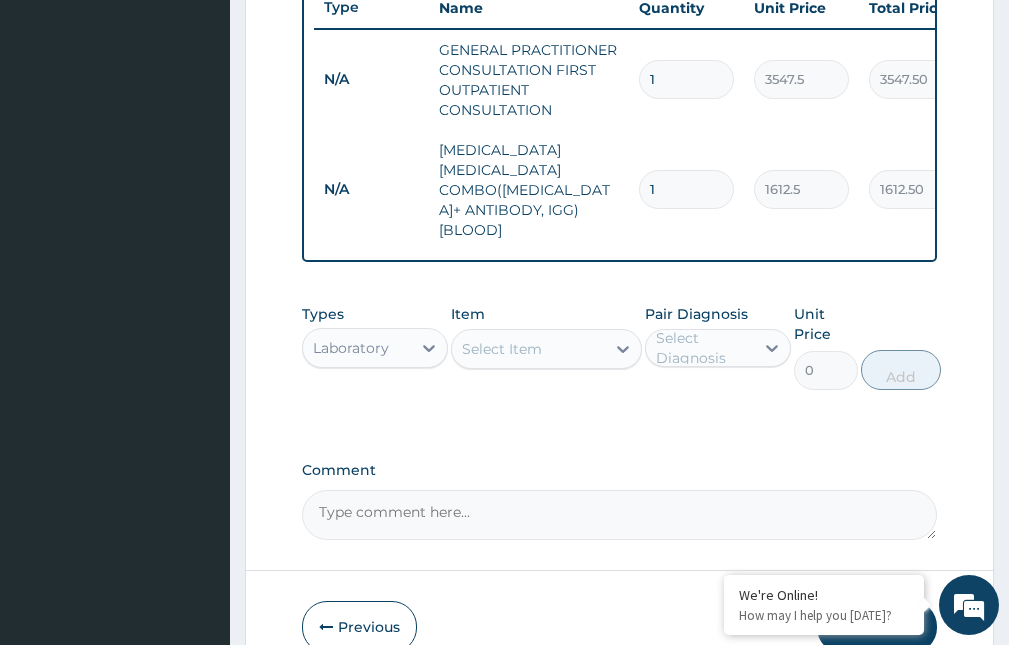 click on "Select Item" at bounding box center (528, 349) 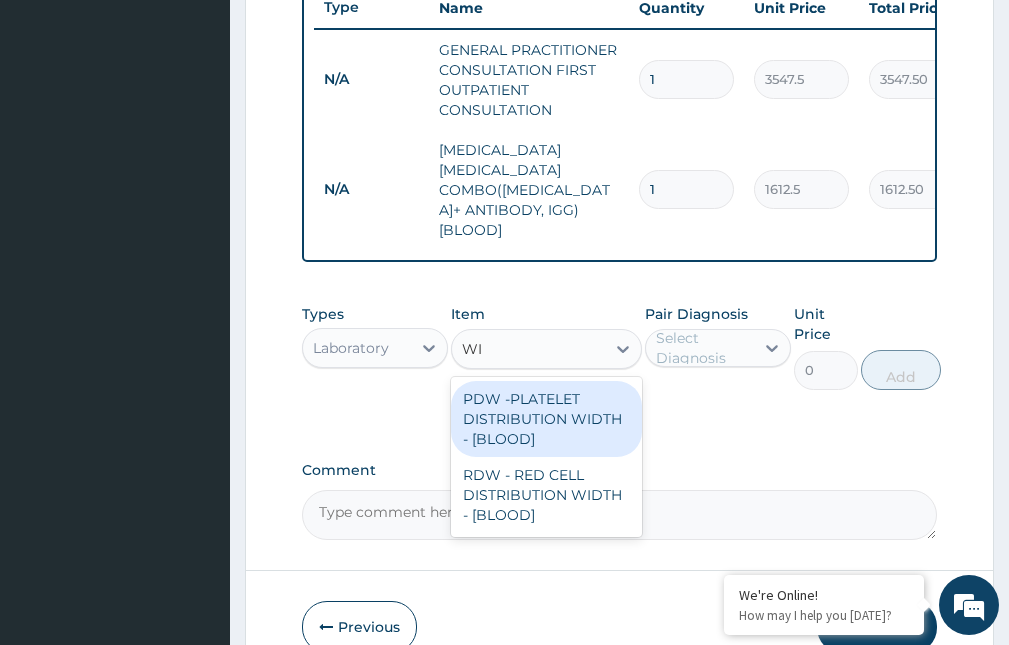 type on "W" 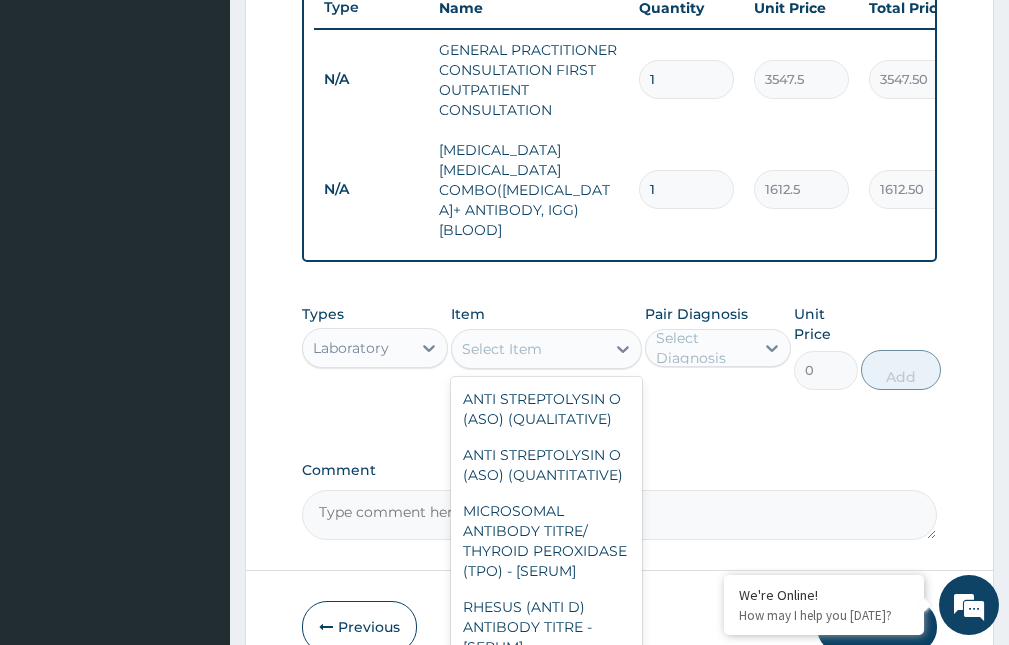 type on "H" 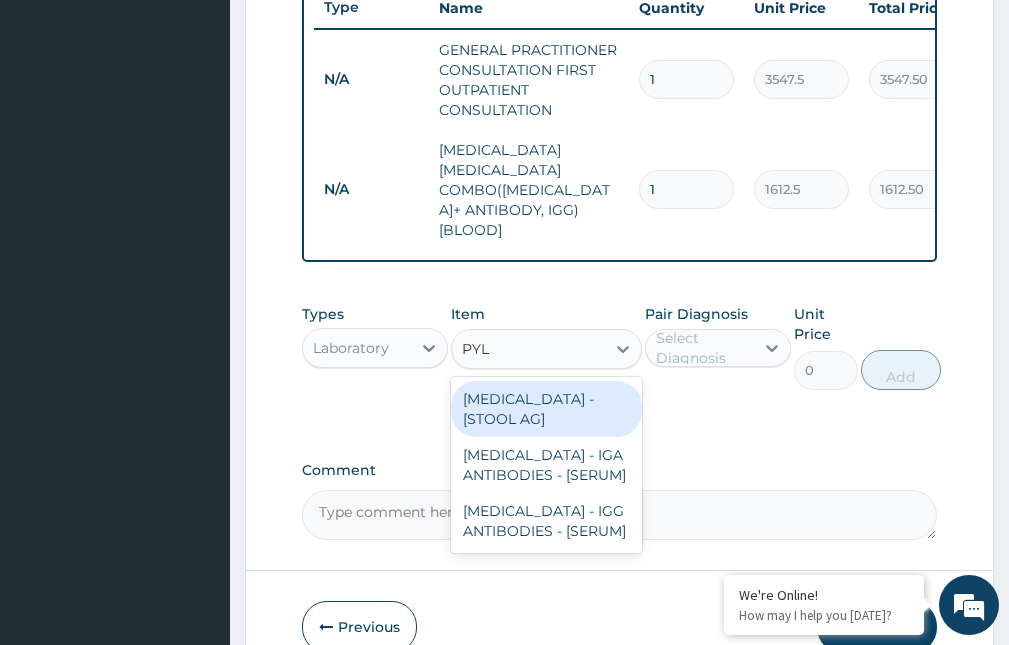 type on "PYLO" 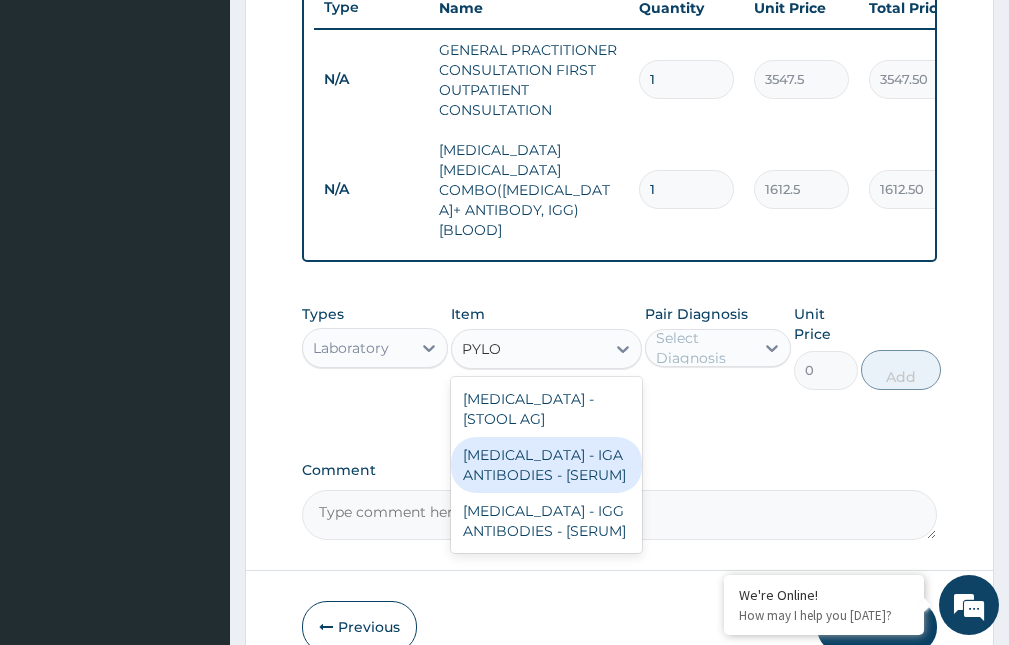 click on "HELICOBACTER PYLORI - IGA ANTIBODIES - [SERUM]" at bounding box center [546, 465] 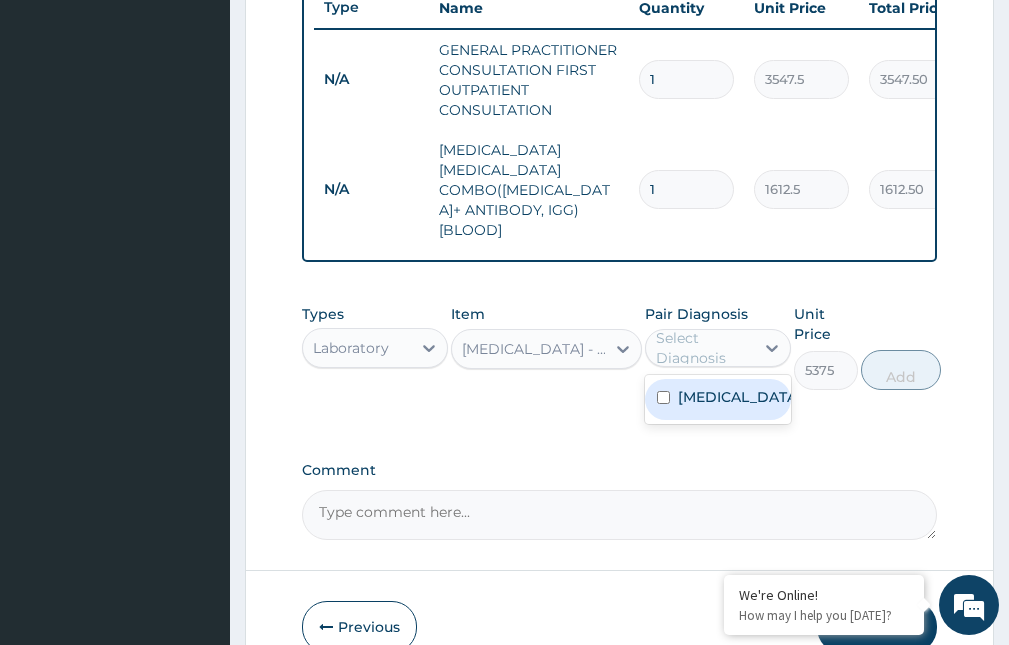 click on "Select Diagnosis" at bounding box center (704, 348) 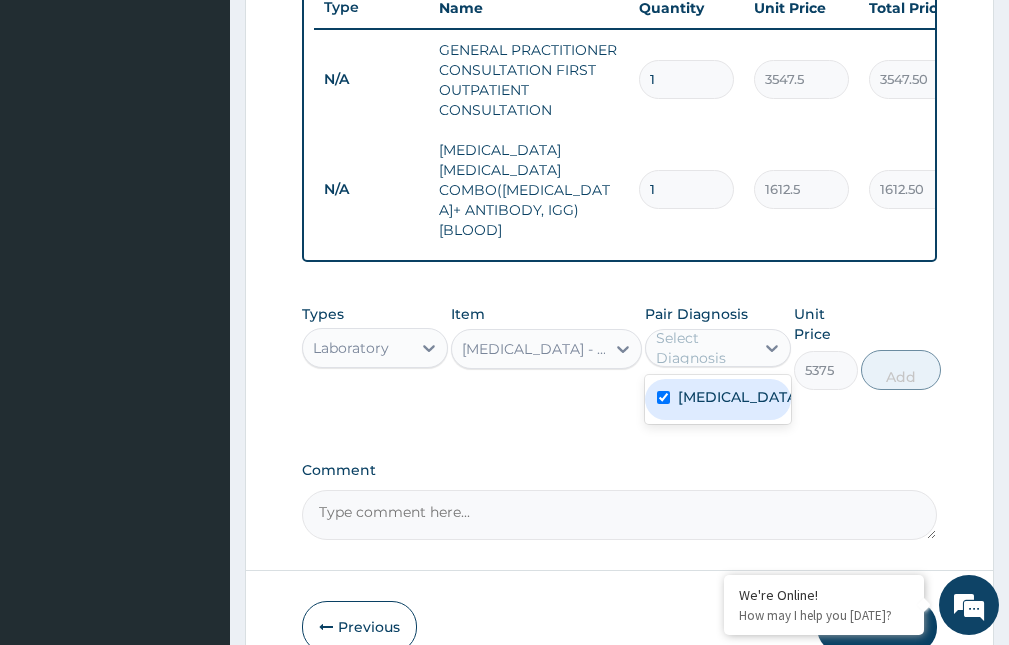 checkbox on "true" 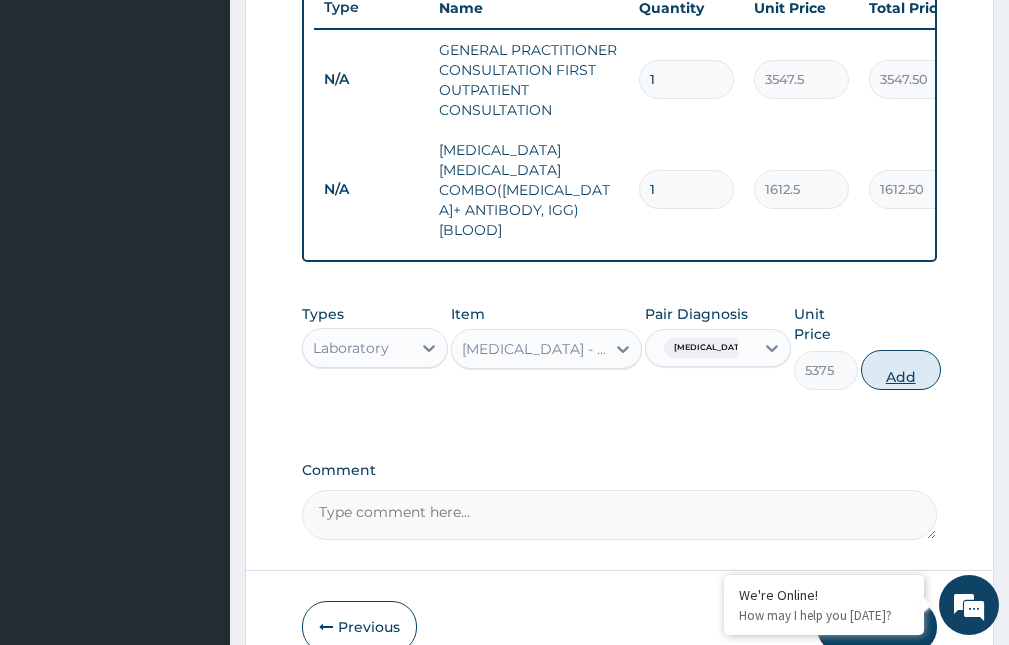 click on "Add" at bounding box center (901, 370) 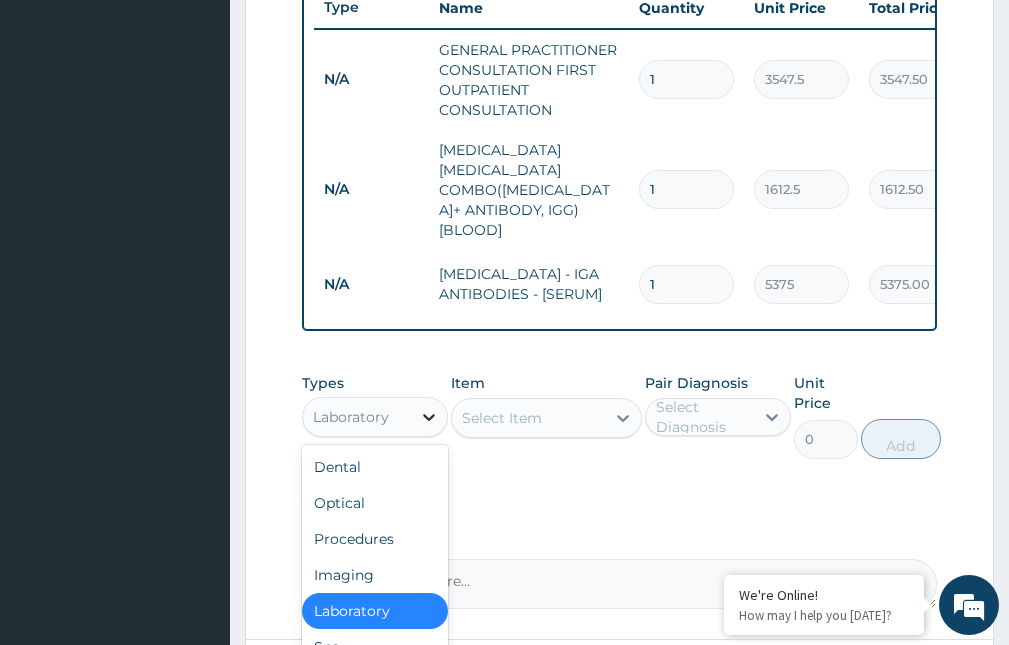 click 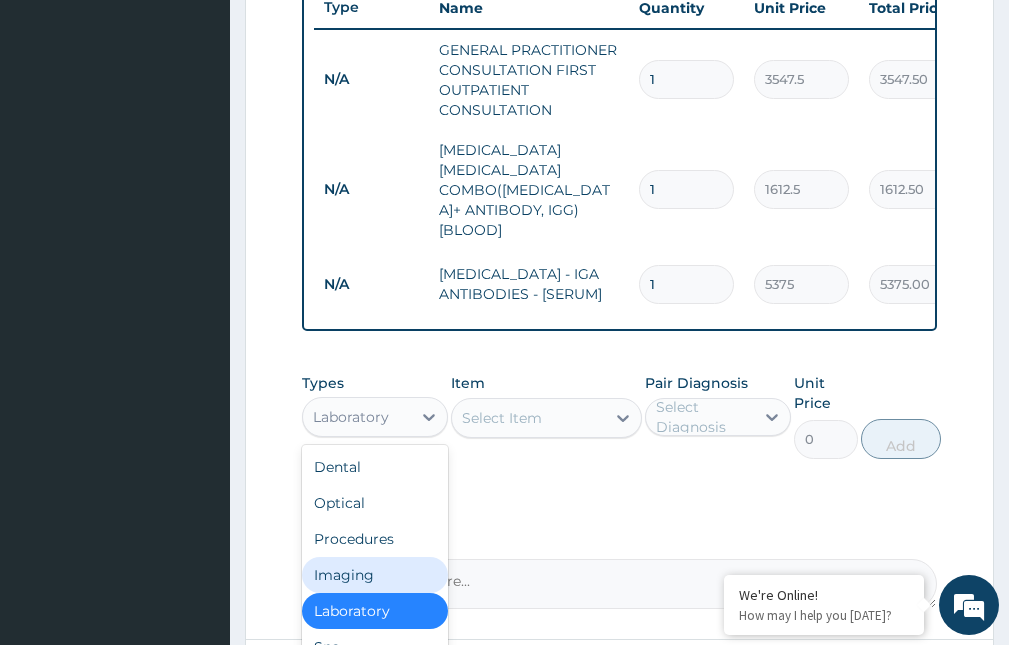 scroll, scrollTop: 68, scrollLeft: 0, axis: vertical 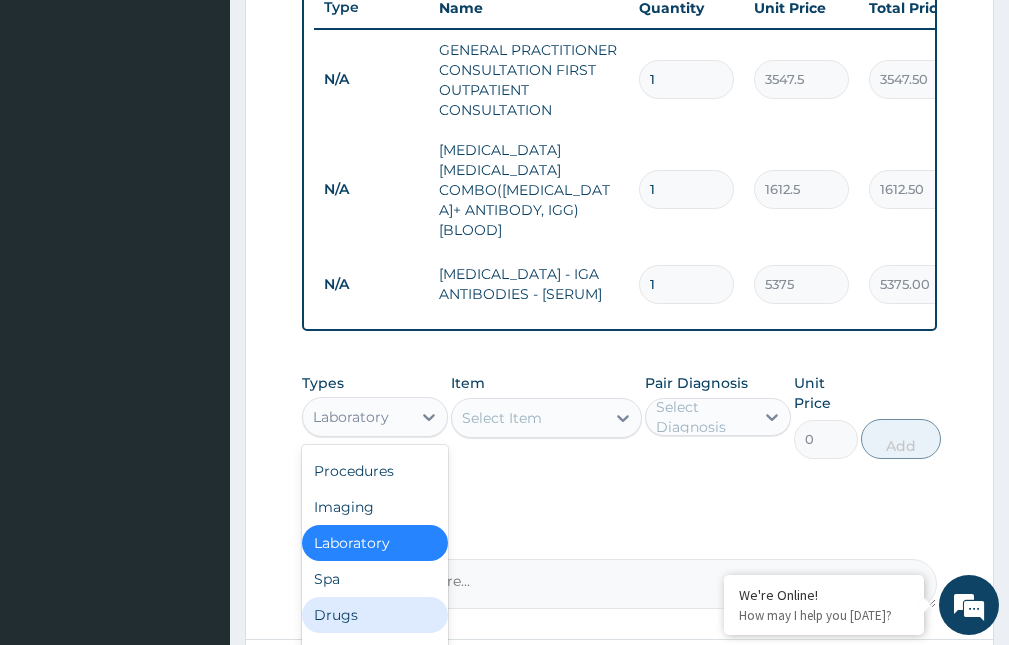 click on "Drugs" at bounding box center [375, 615] 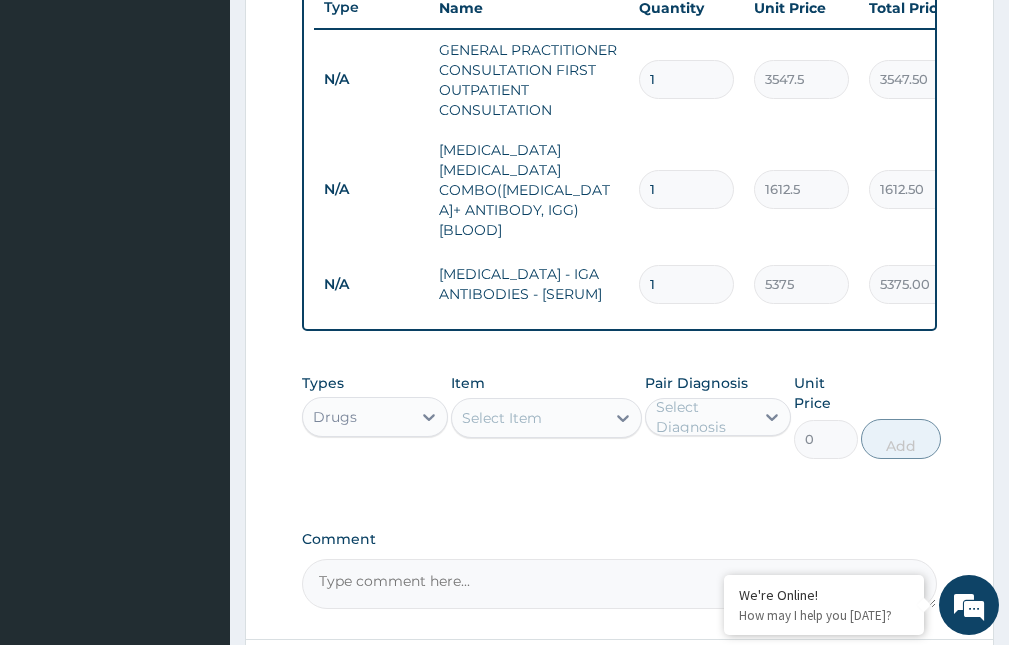 click on "Select Item" at bounding box center [528, 418] 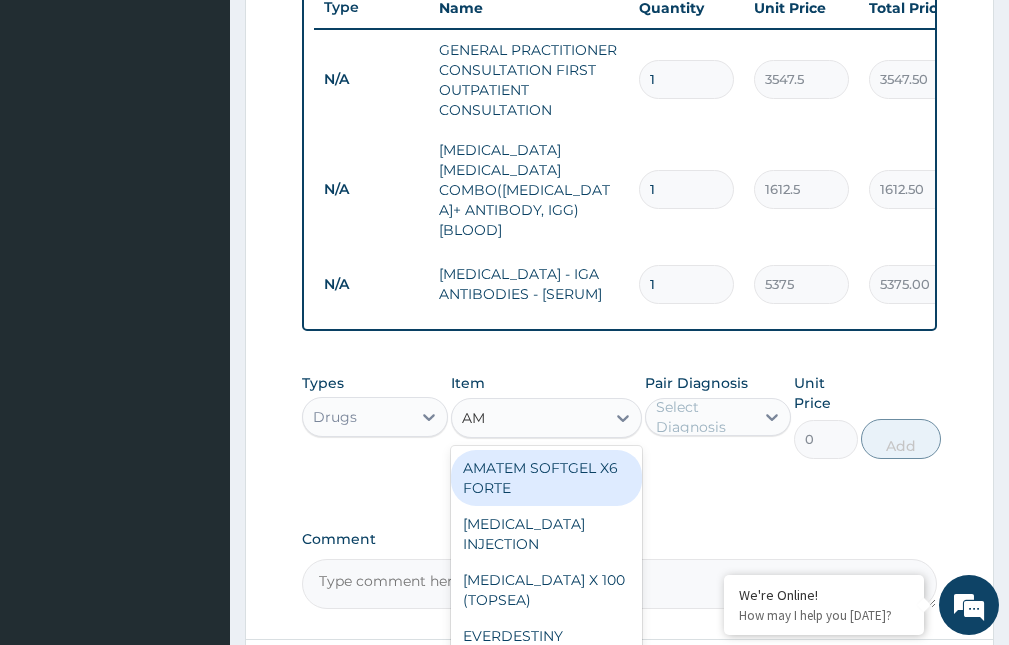 type on "AMA" 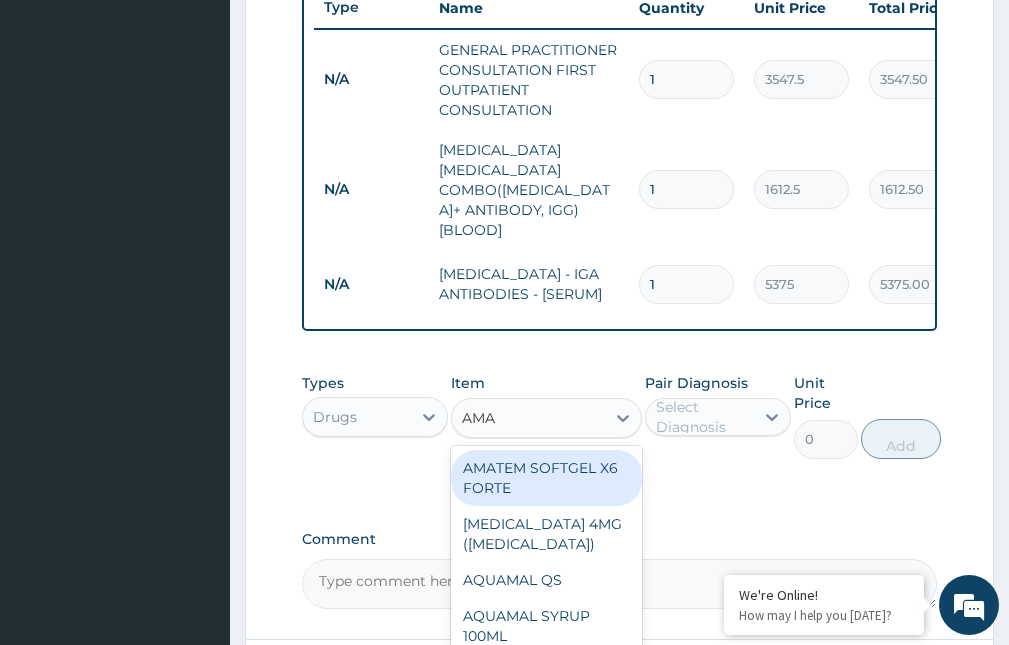 click on "AMATEM SOFTGEL X6 FORTE" at bounding box center (546, 478) 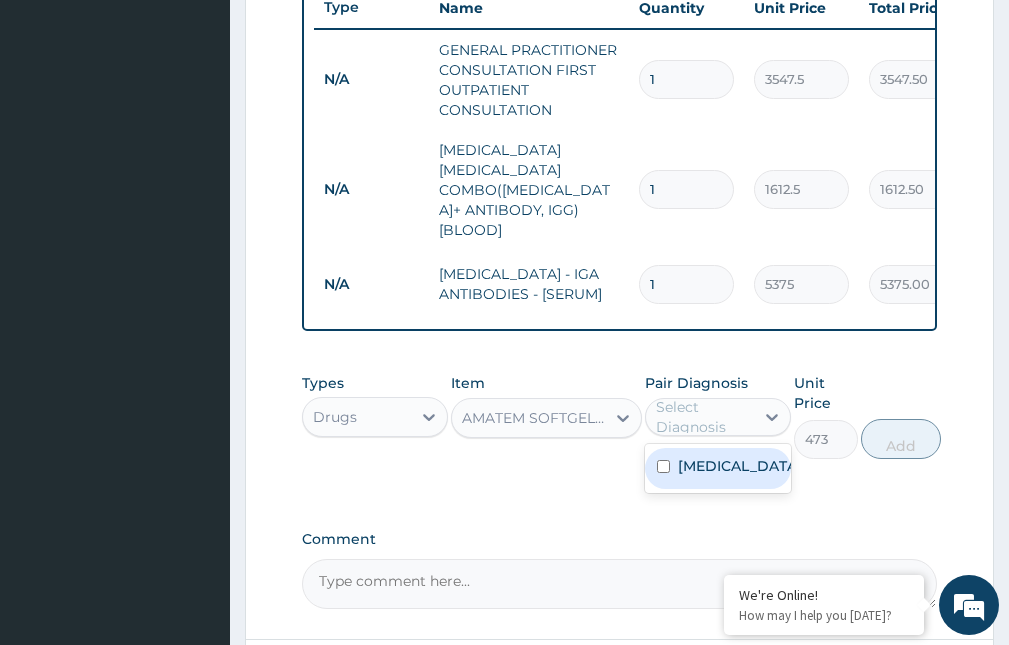 click on "Select Diagnosis" at bounding box center (704, 417) 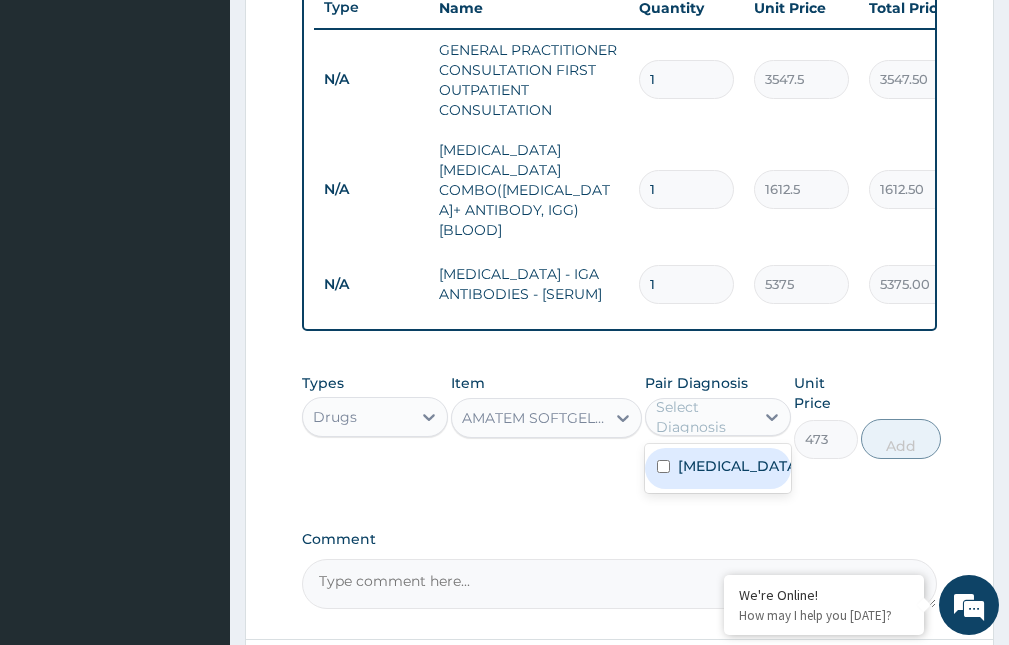 click on "Malaria" at bounding box center [718, 468] 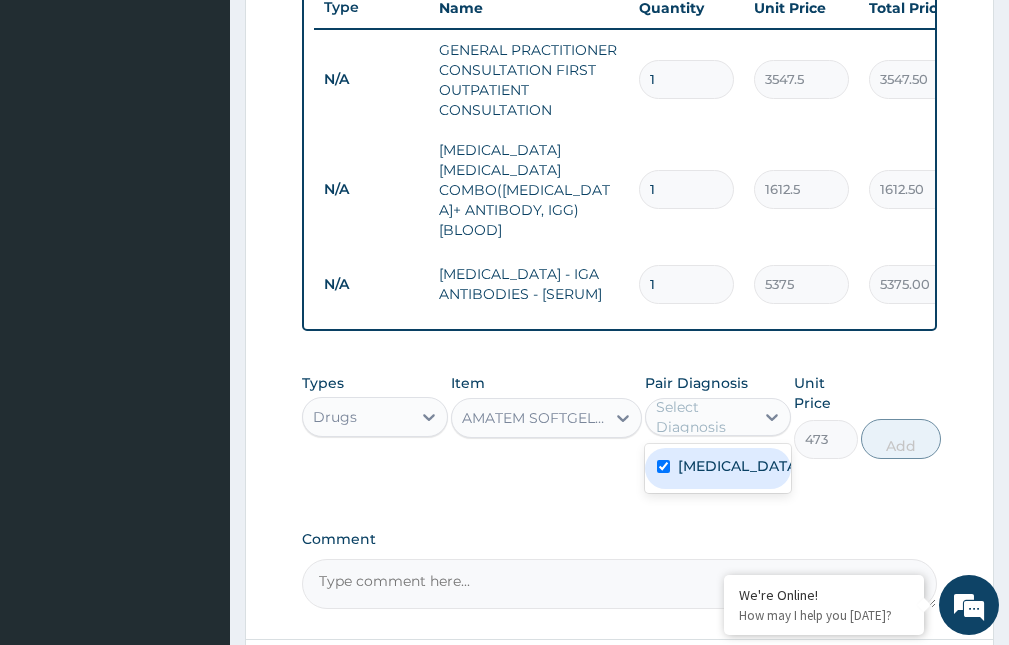 checkbox on "true" 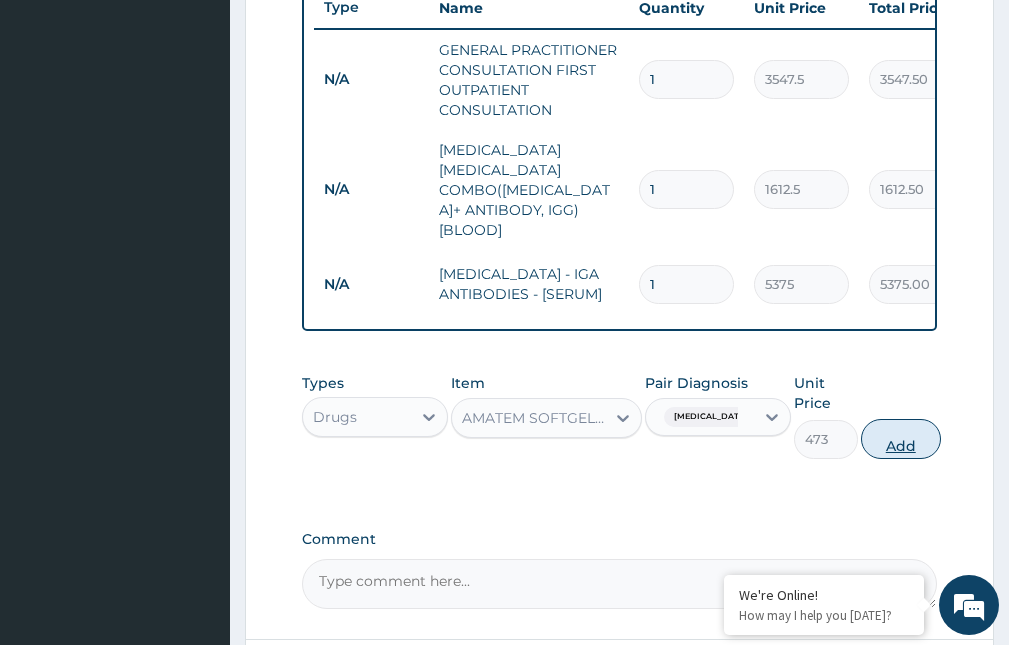 click on "Add" at bounding box center (901, 439) 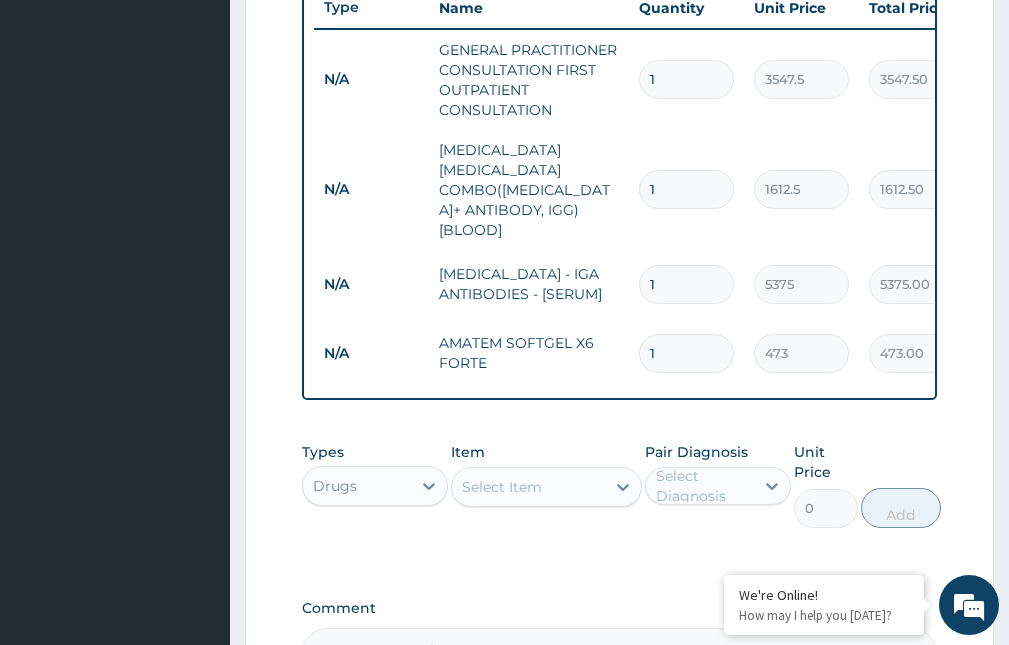 type 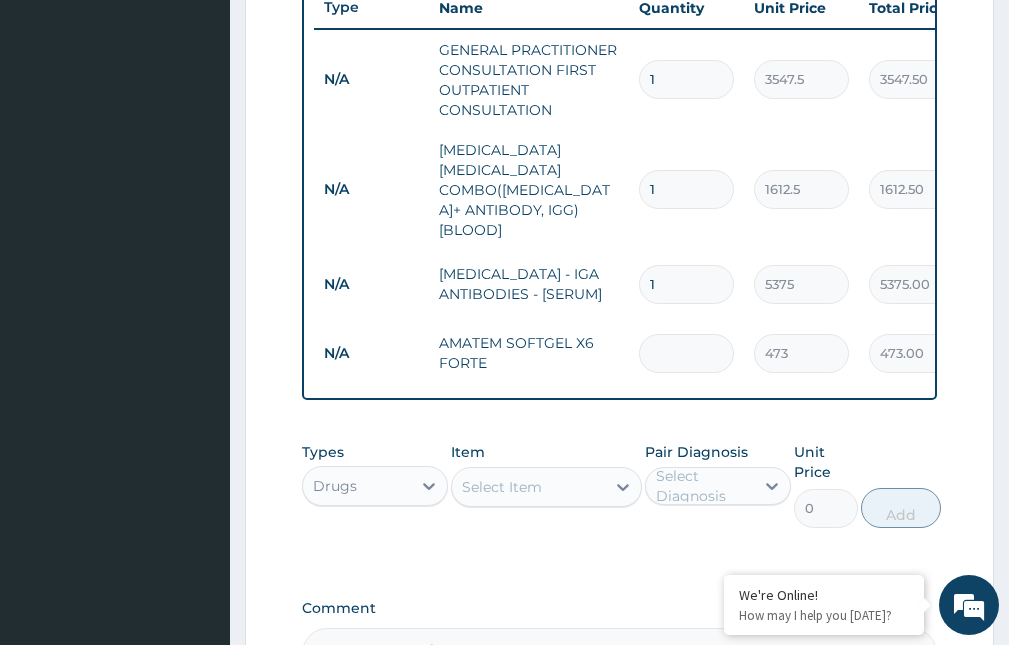 type on "0.00" 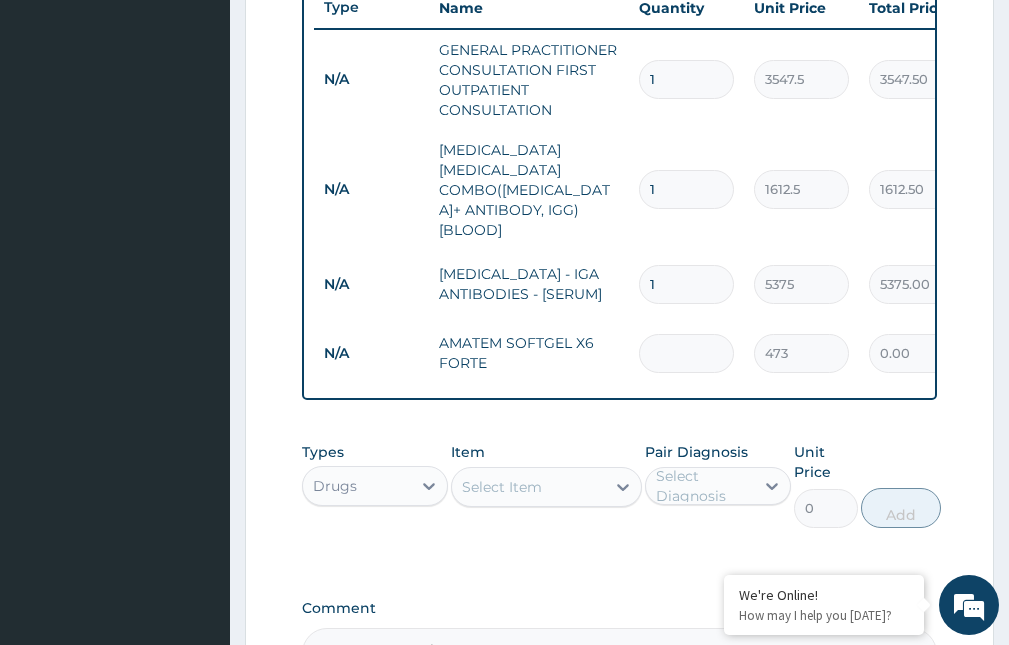 type on "6" 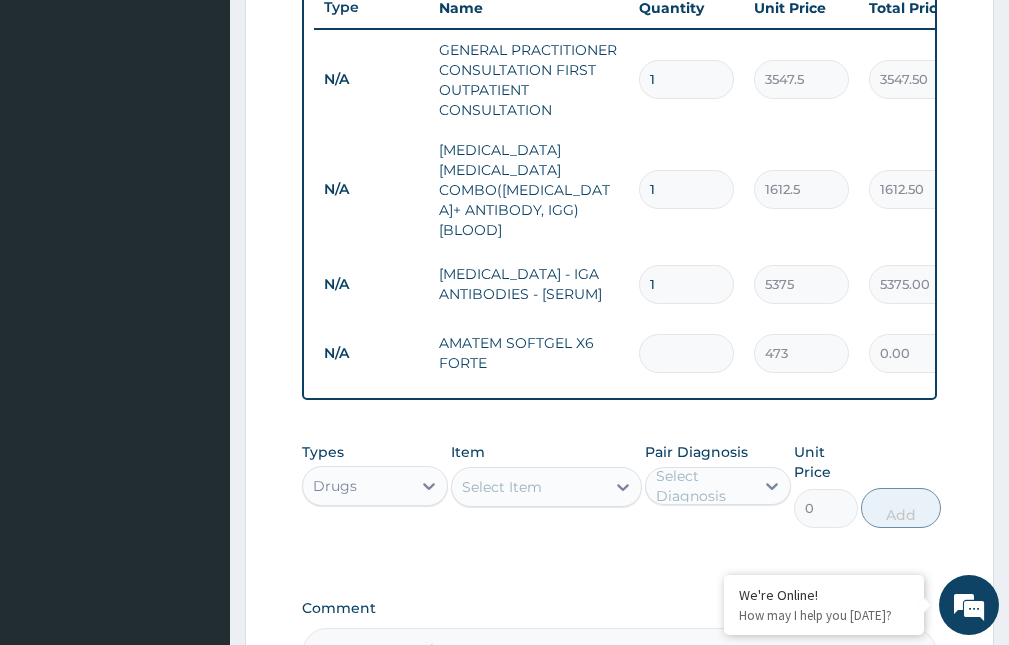 type on "2838.00" 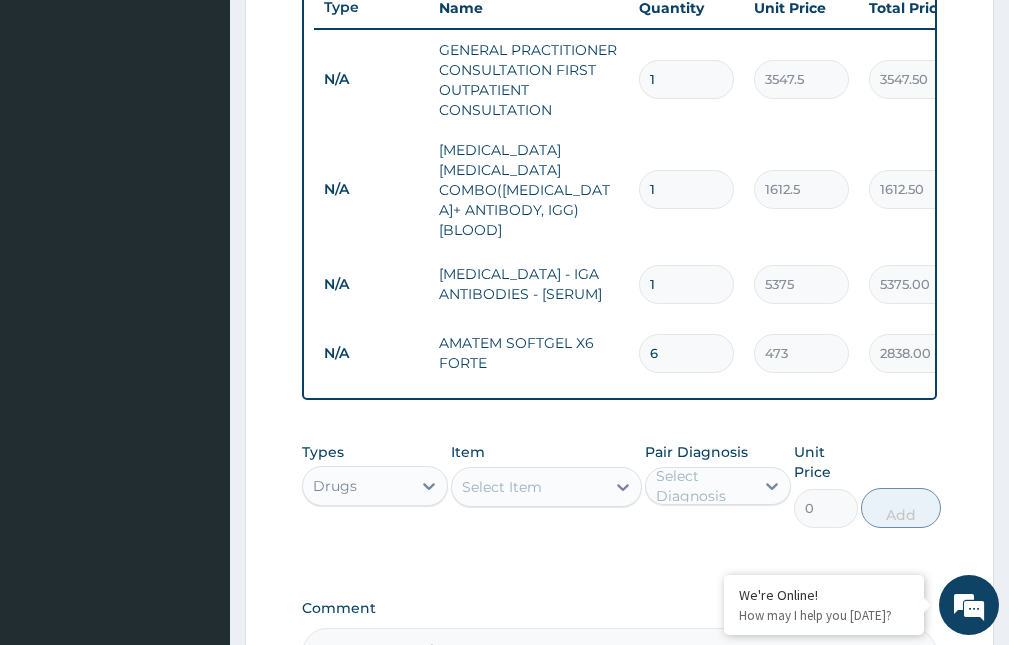 type on "6" 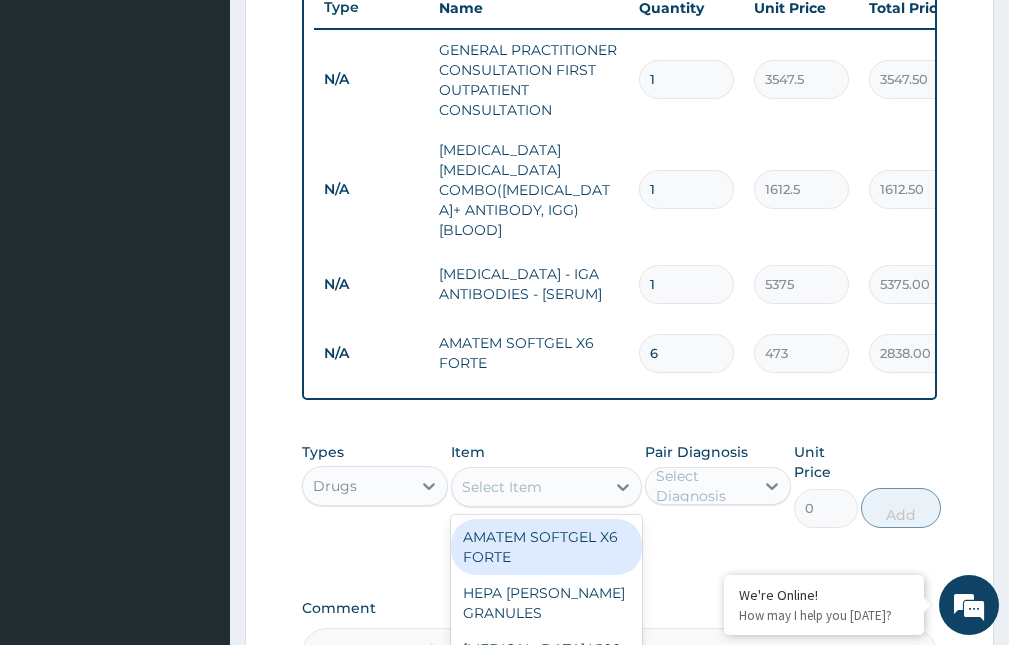 click on "Select Item" at bounding box center [528, 487] 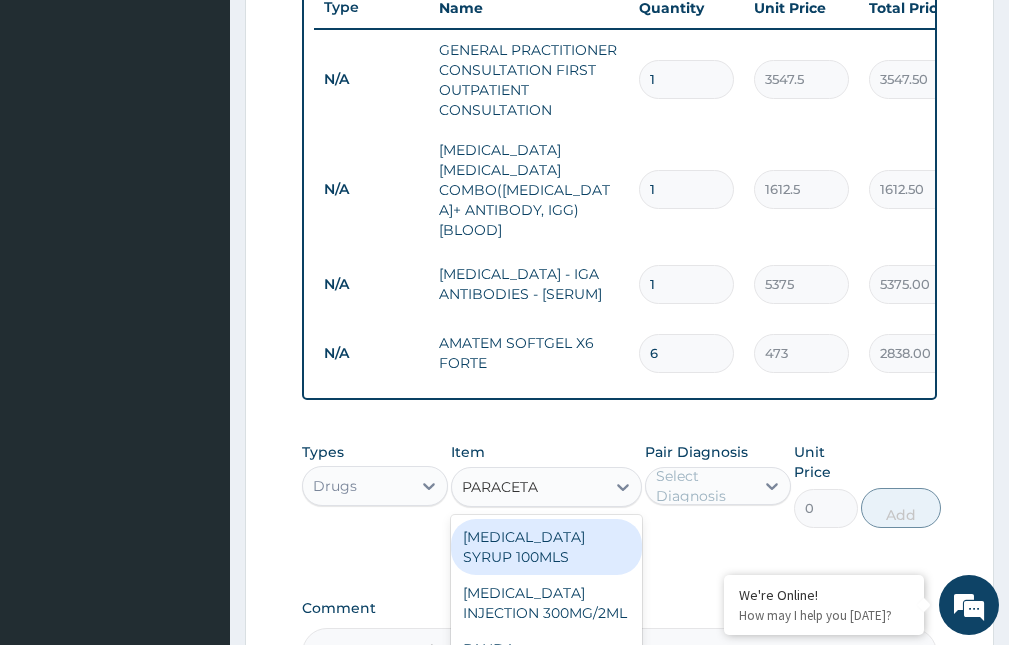 type on "PARACETAM" 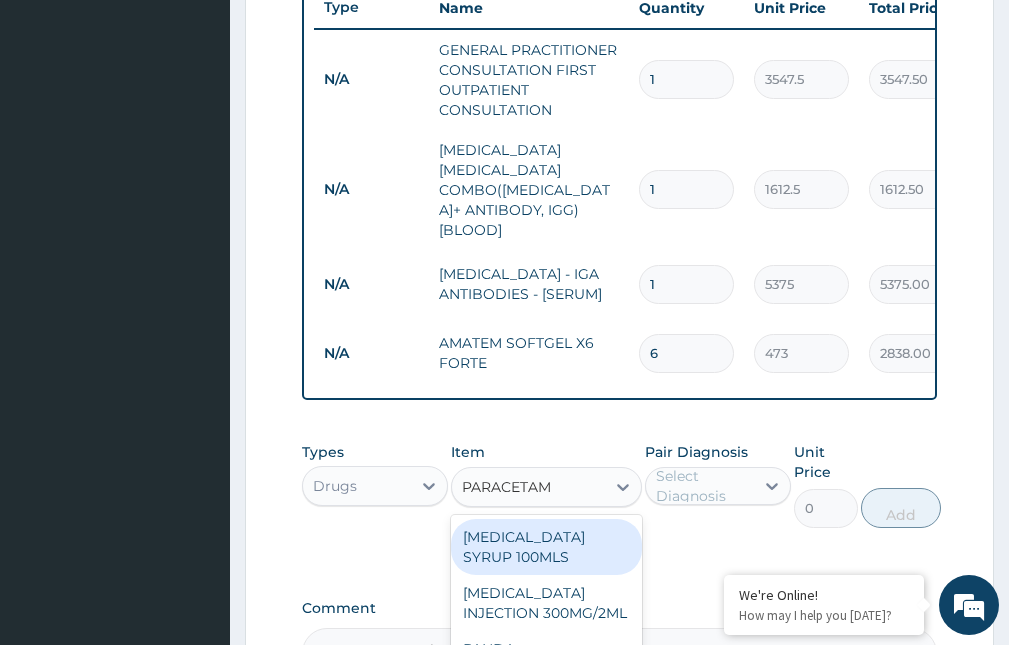 scroll, scrollTop: 888, scrollLeft: 0, axis: vertical 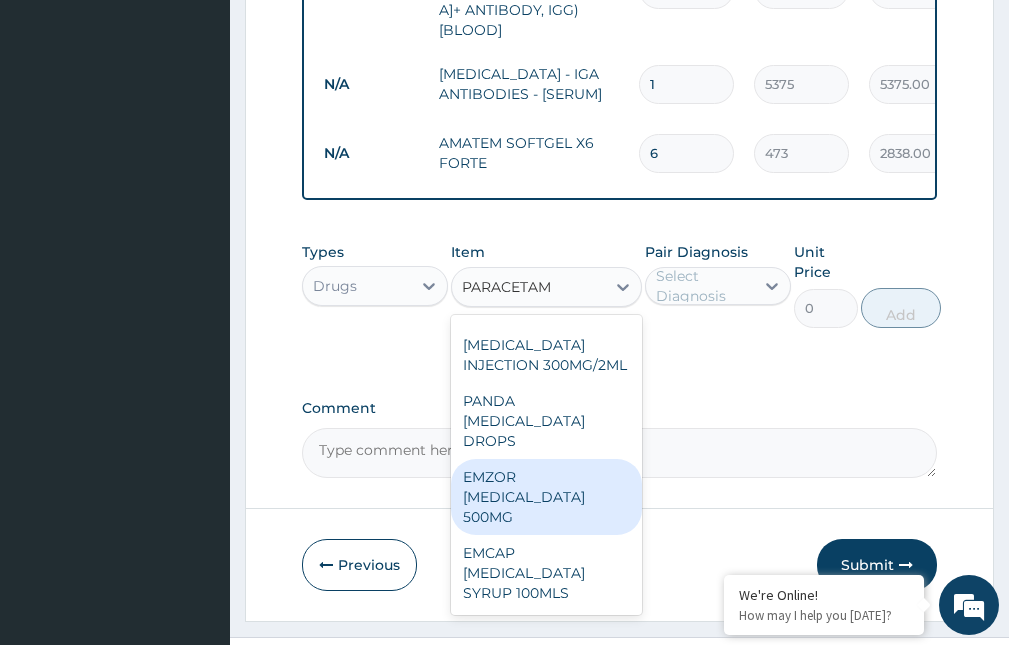 click on "EMZOR PARACETAMOL 500MG" at bounding box center (546, 497) 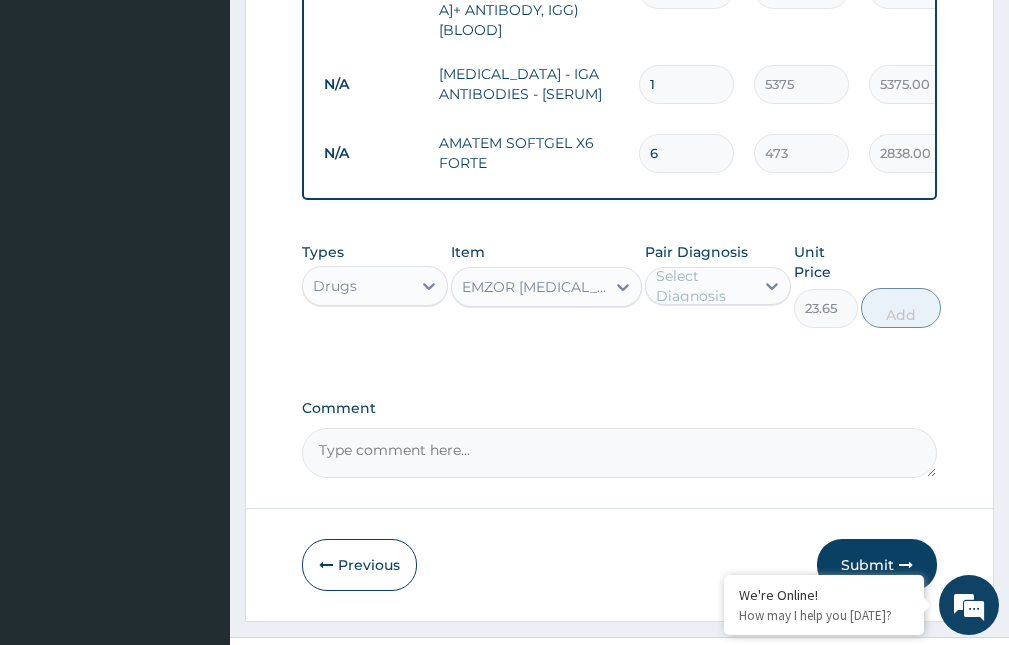 click on "Select Diagnosis" at bounding box center [704, 286] 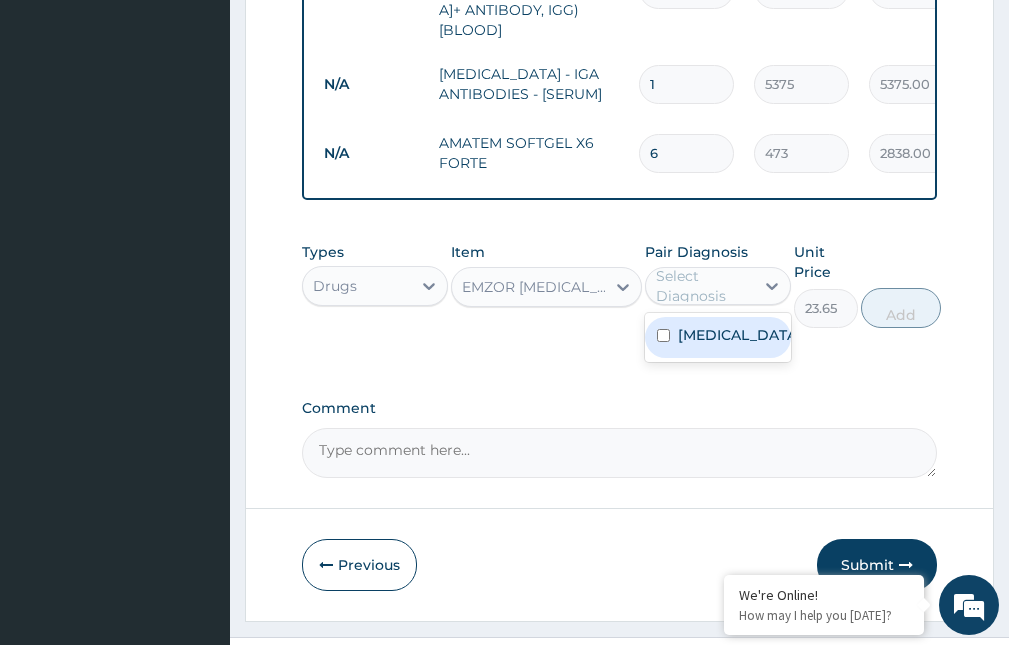 click at bounding box center [663, 335] 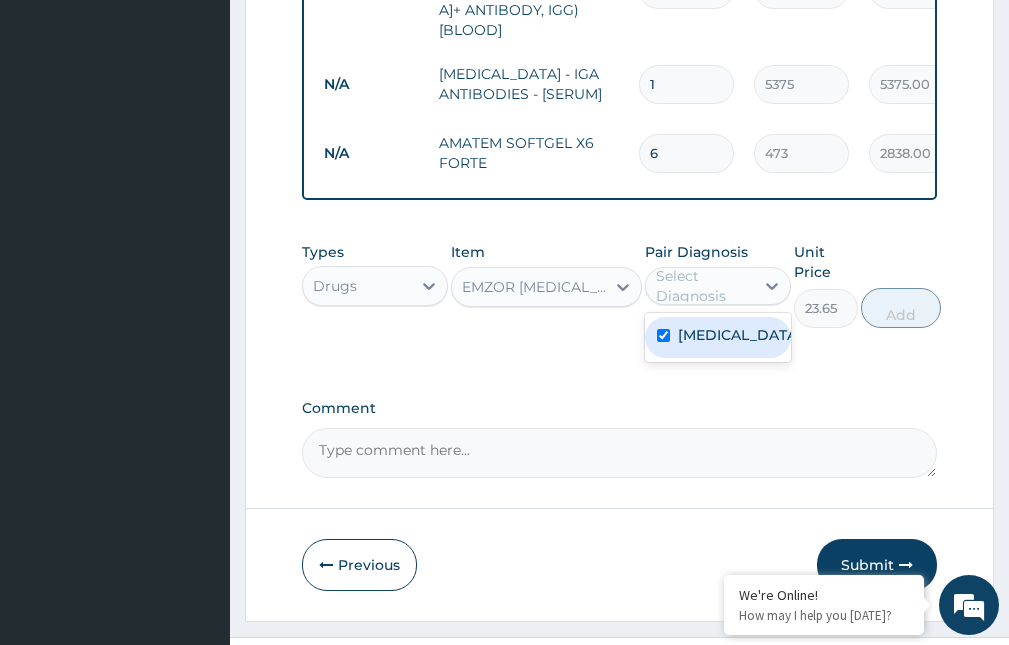 checkbox on "true" 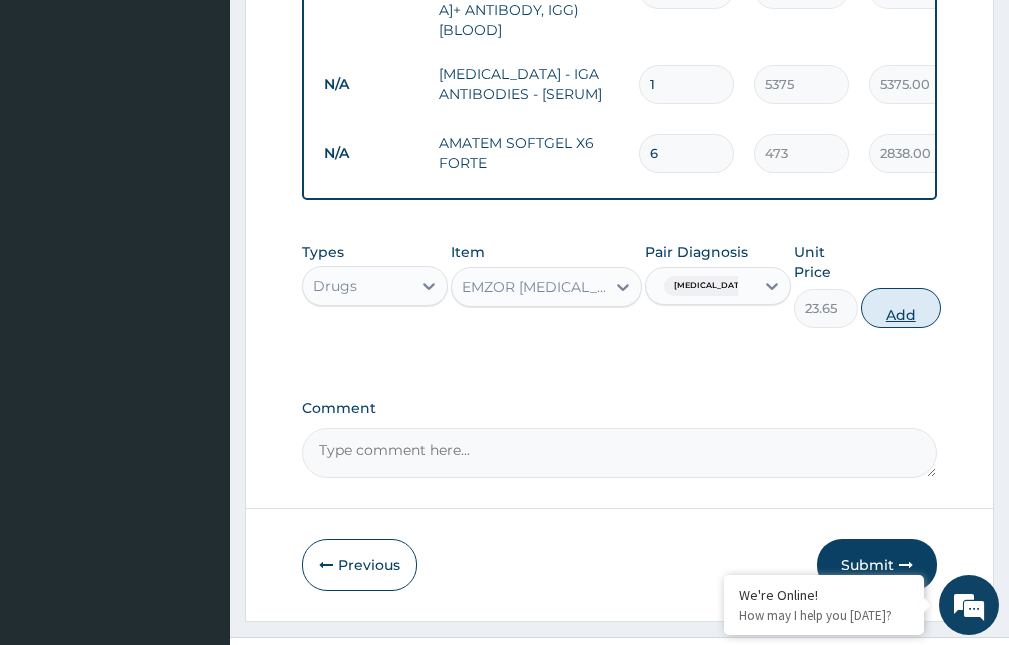 click on "Add" at bounding box center (901, 308) 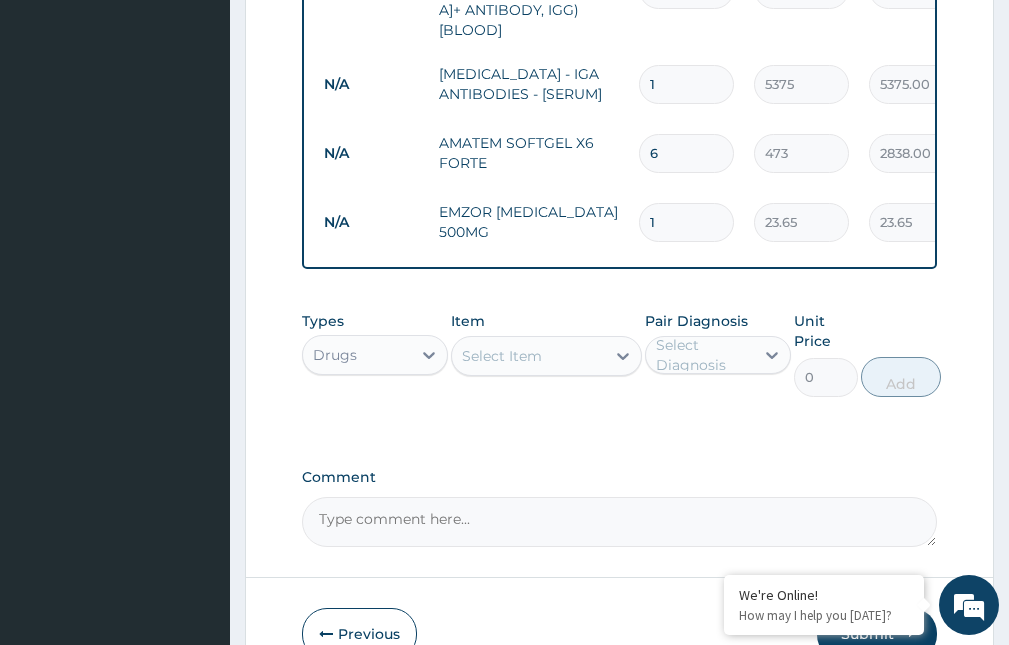 type 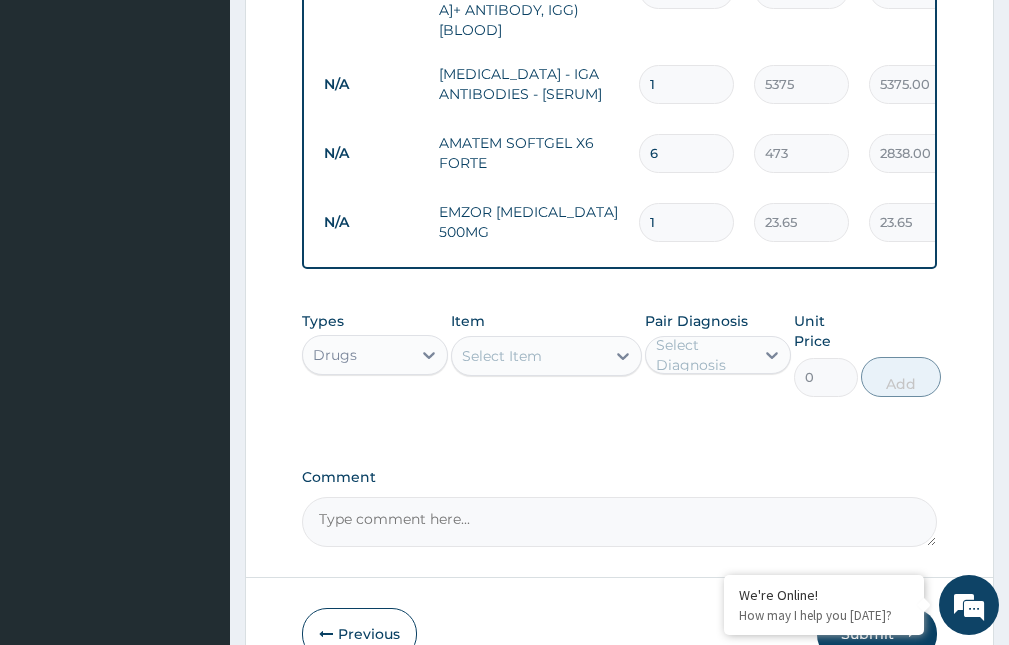 type on "0.00" 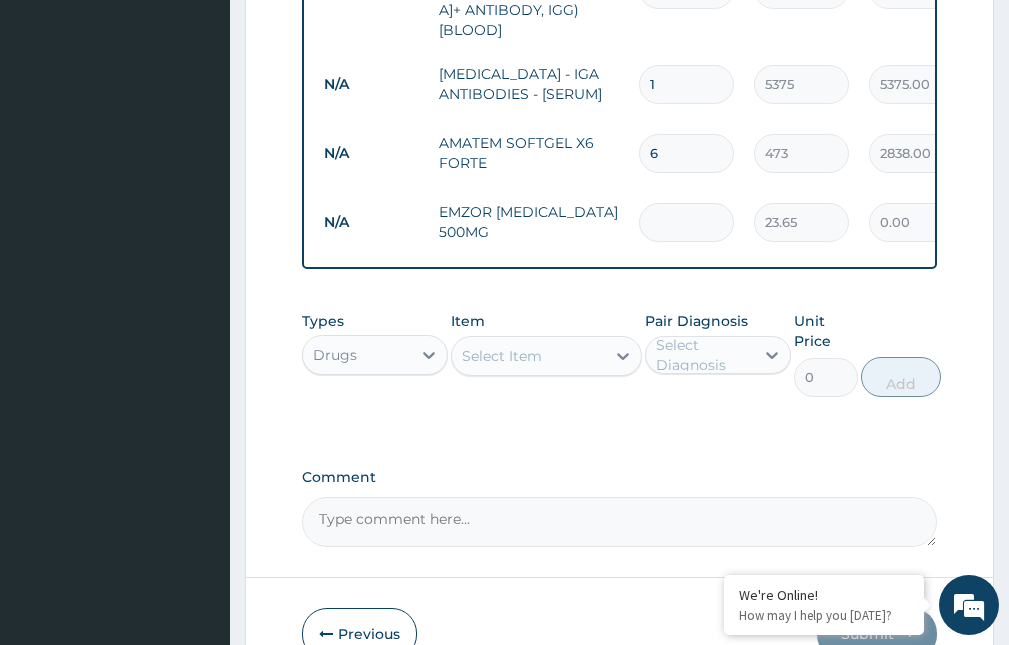 type on "2" 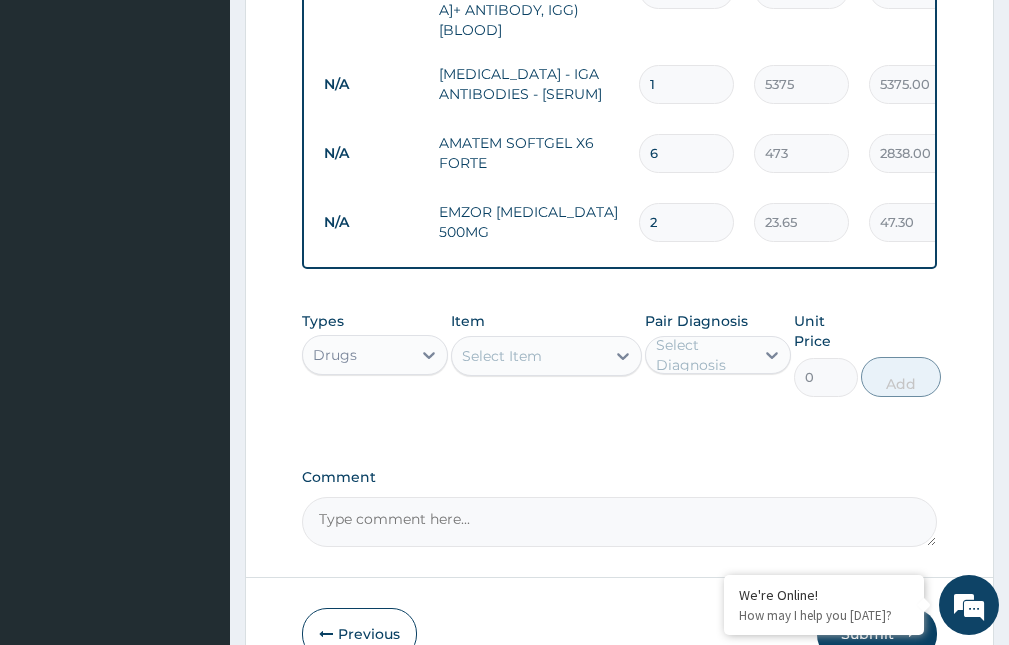type on "20" 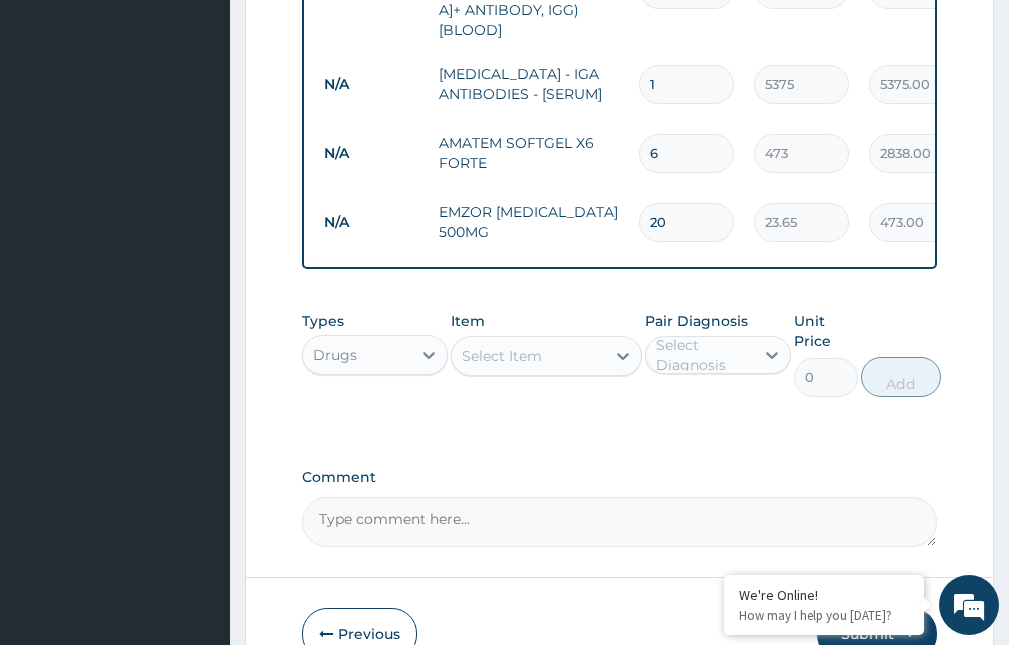 type on "20" 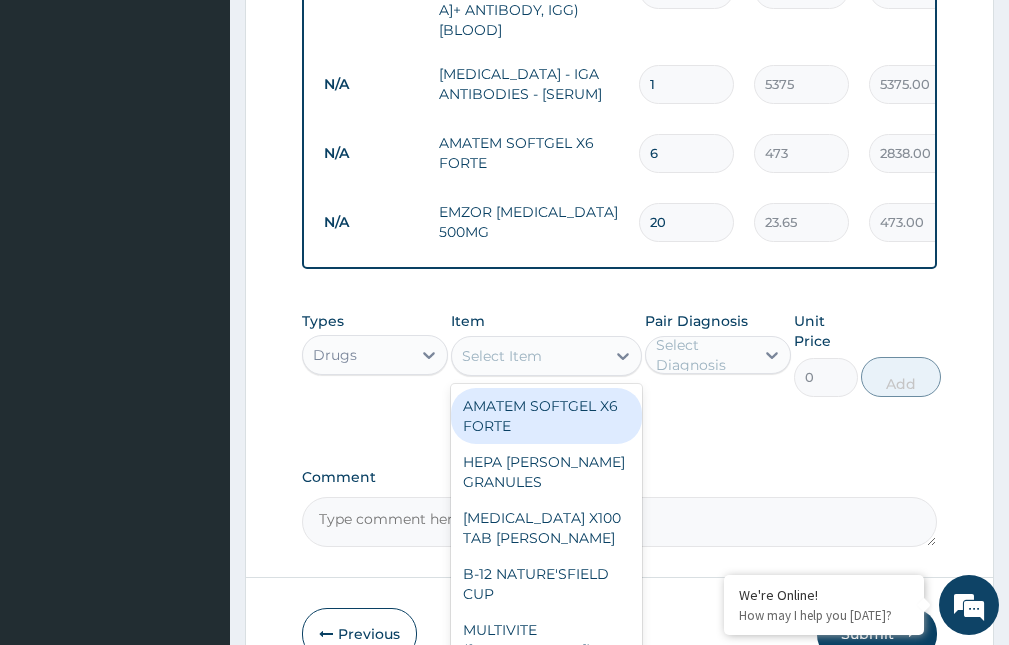 click on "Select Item" at bounding box center (528, 356) 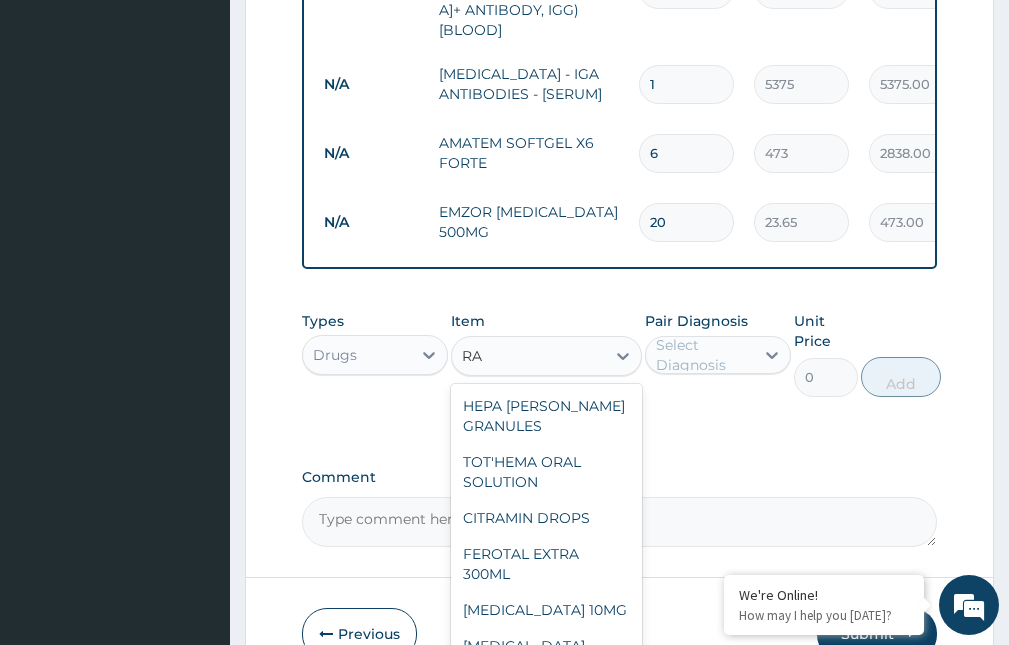 type on "R" 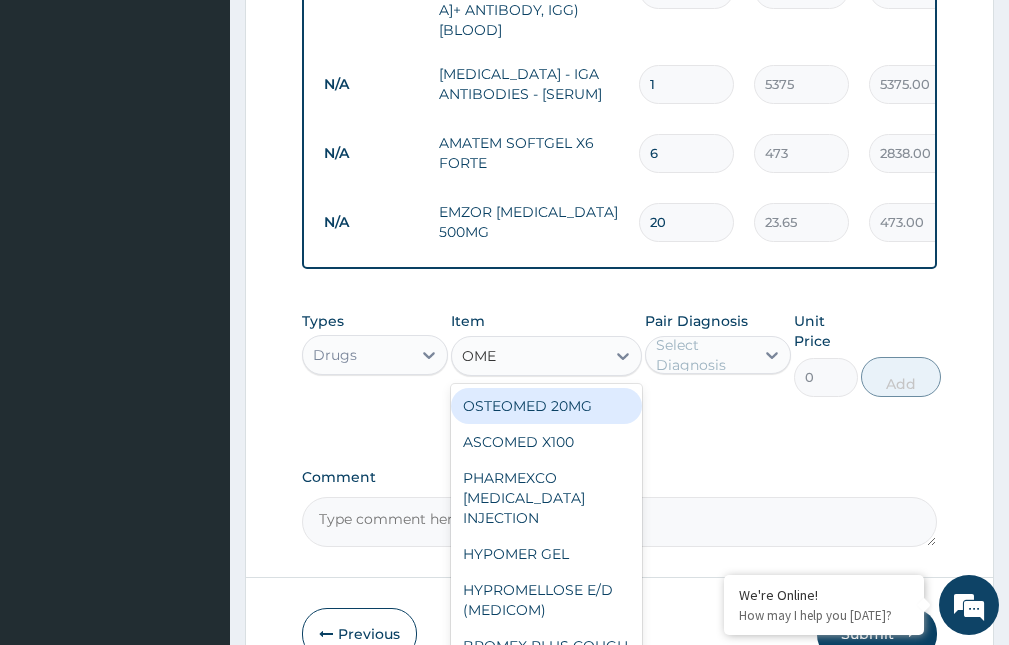 type on "OMEP" 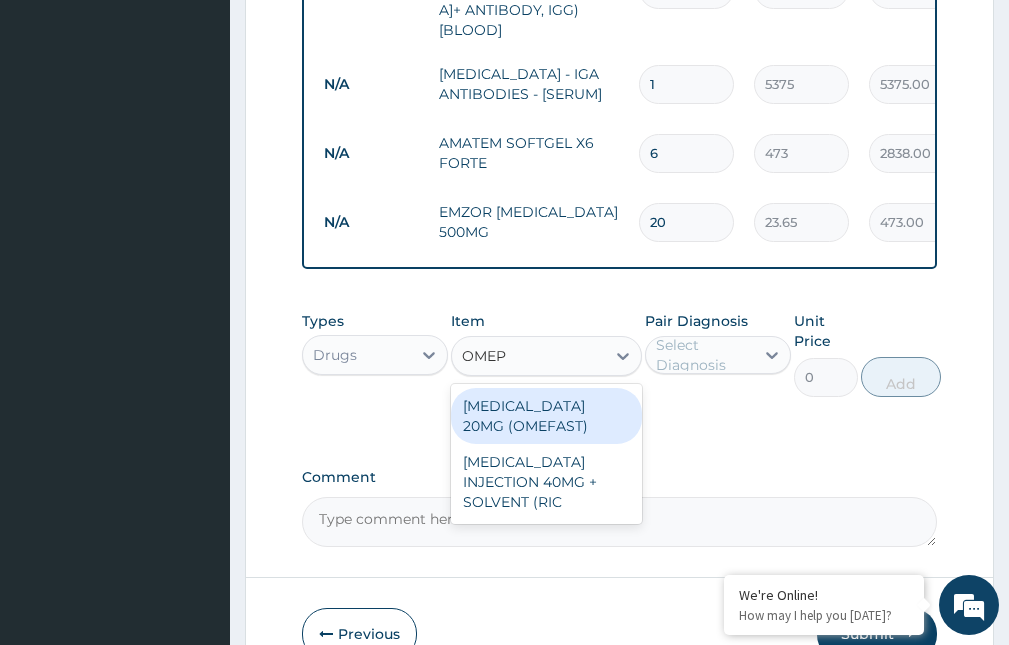 click on "OMEPRAZOLE 20MG (OMEFAST)" at bounding box center [546, 416] 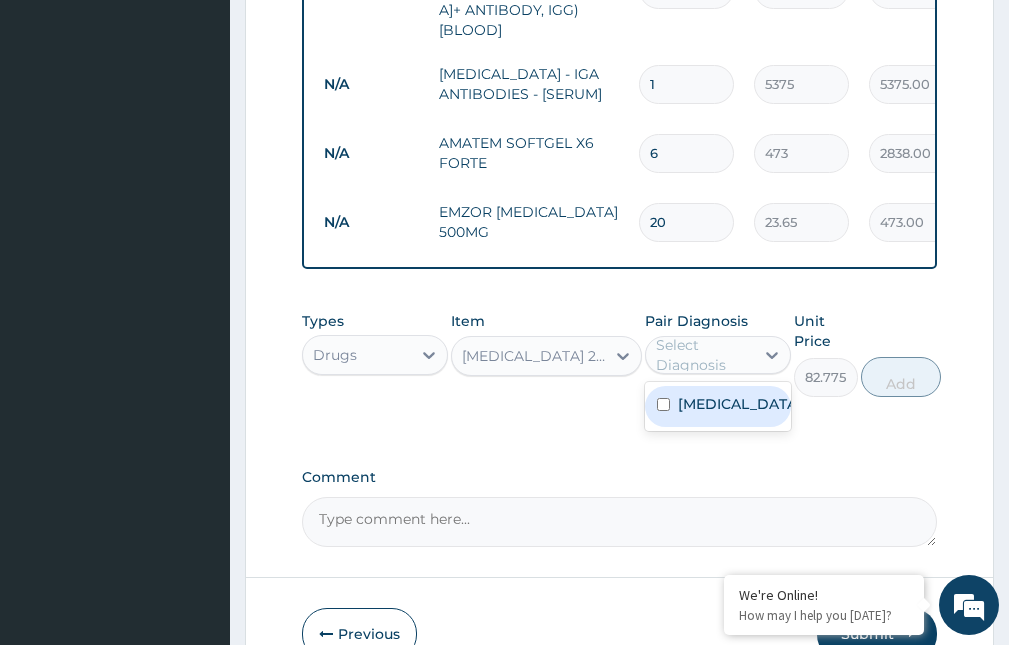 click on "Select Diagnosis" at bounding box center [704, 355] 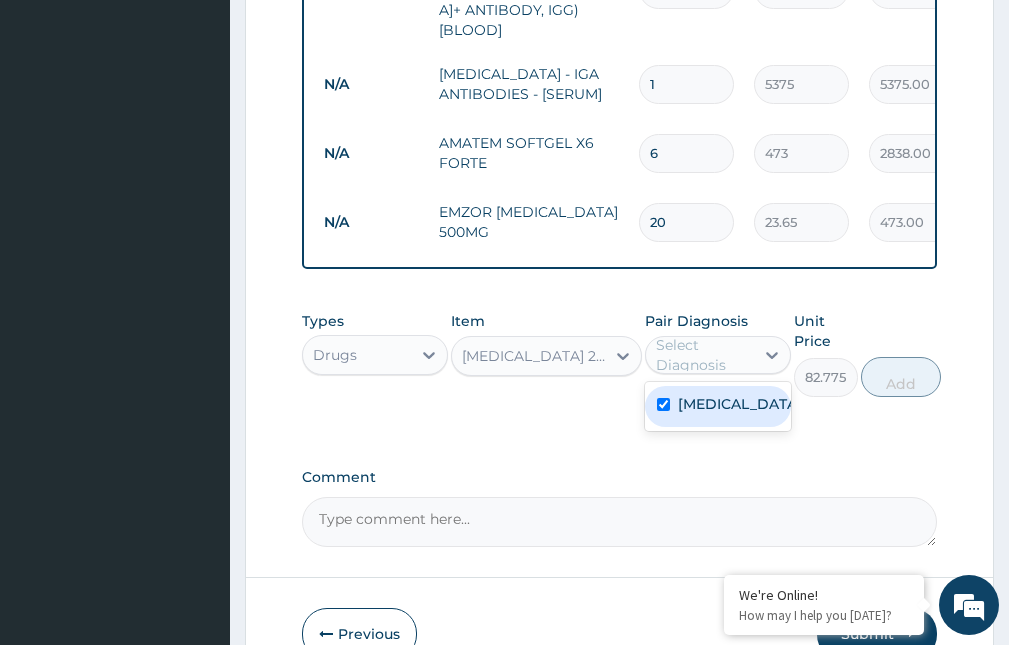 checkbox on "true" 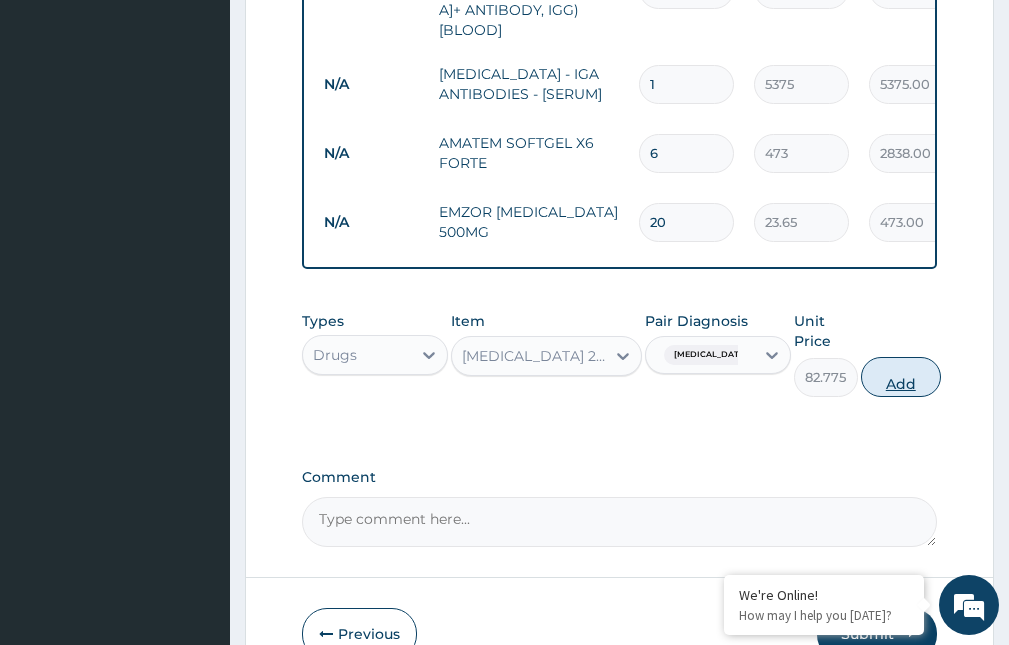 click on "Add" at bounding box center [901, 377] 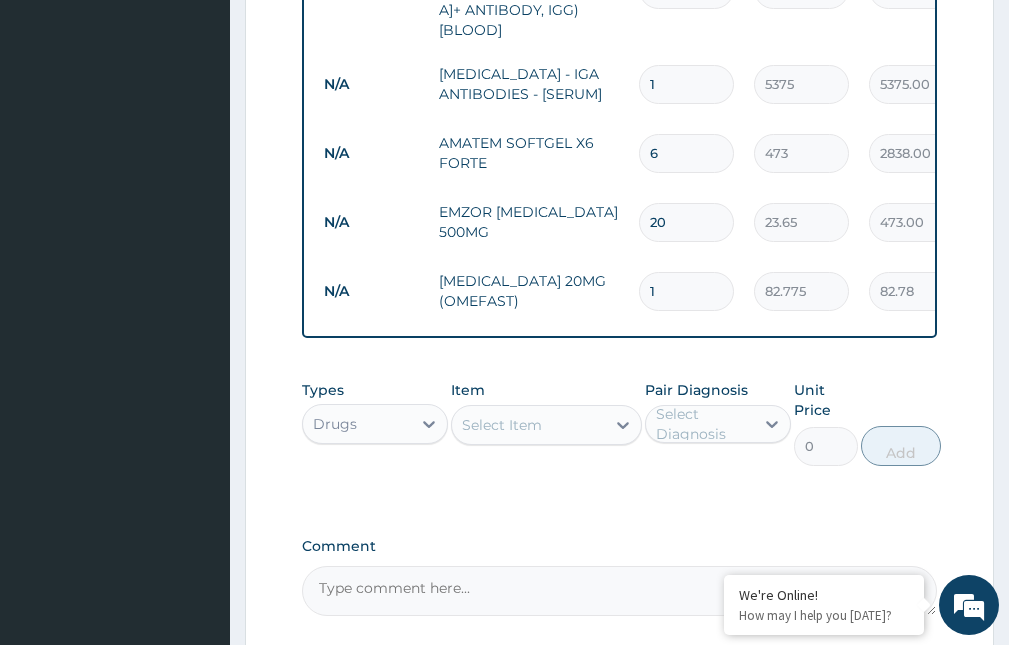 click on "1" at bounding box center (686, 291) 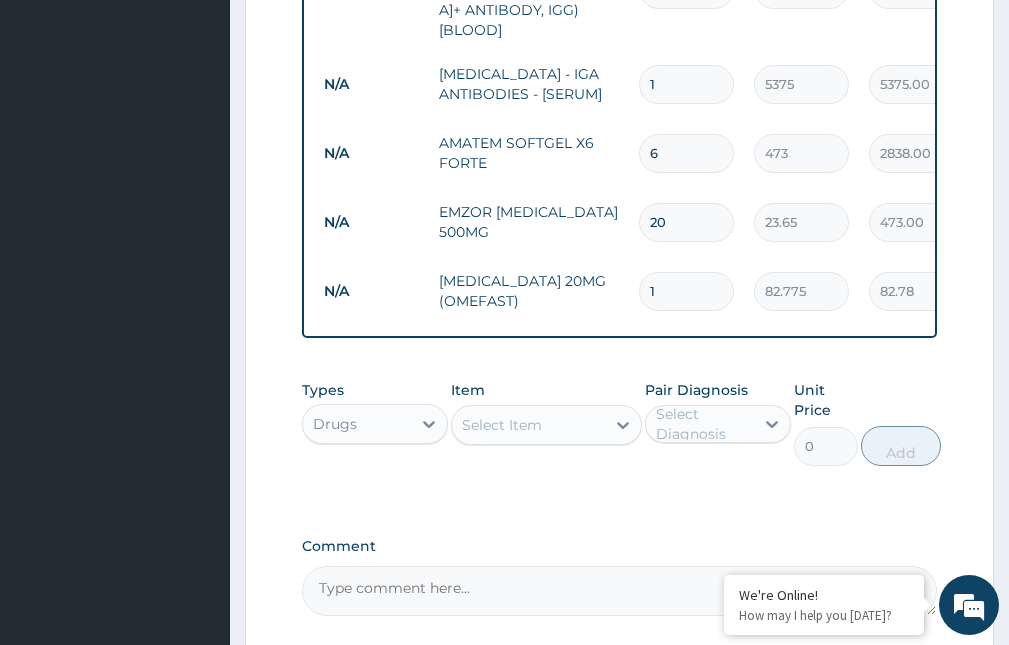 type 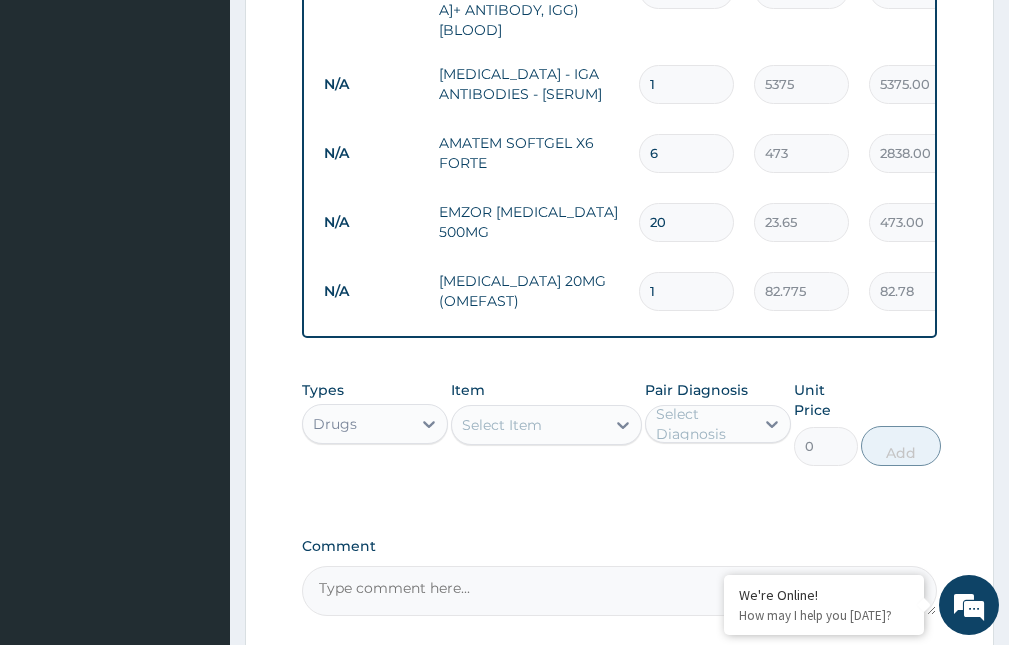 type on "0.00" 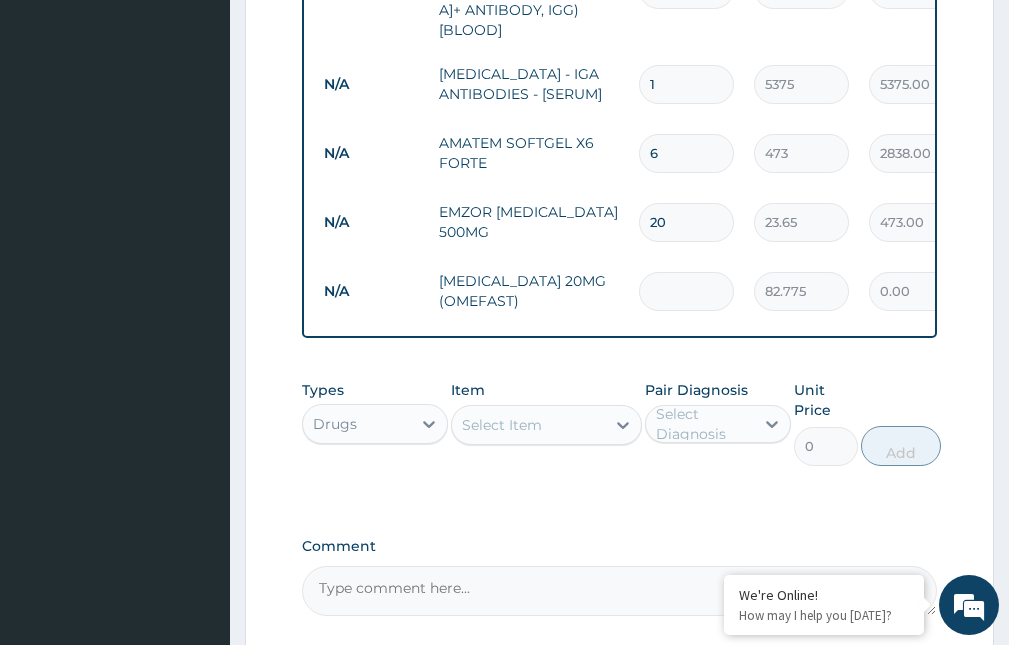 type on "1" 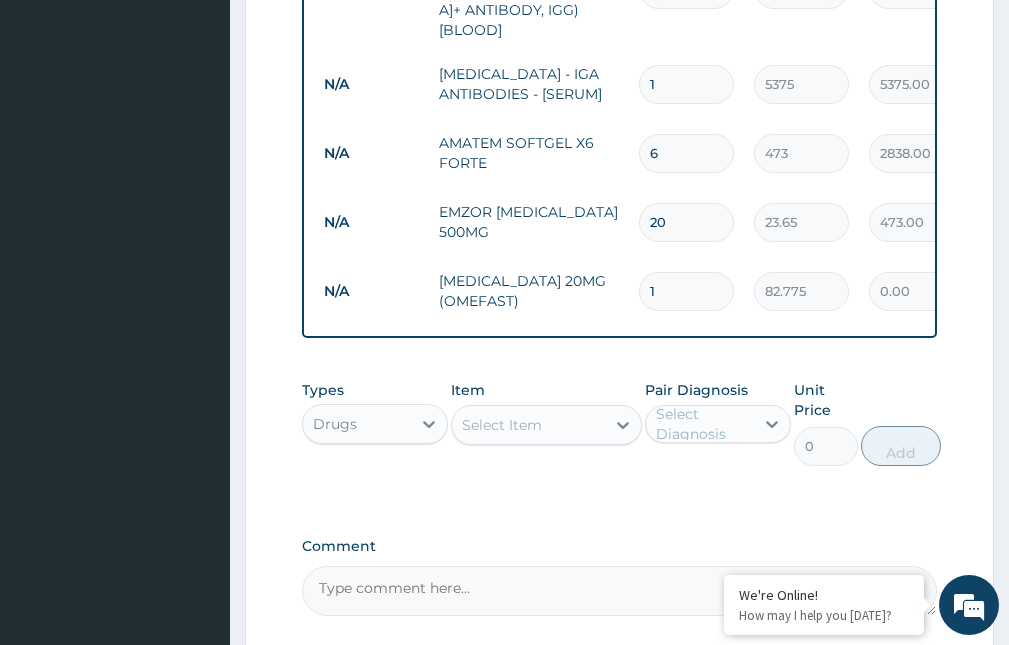 type on "82.78" 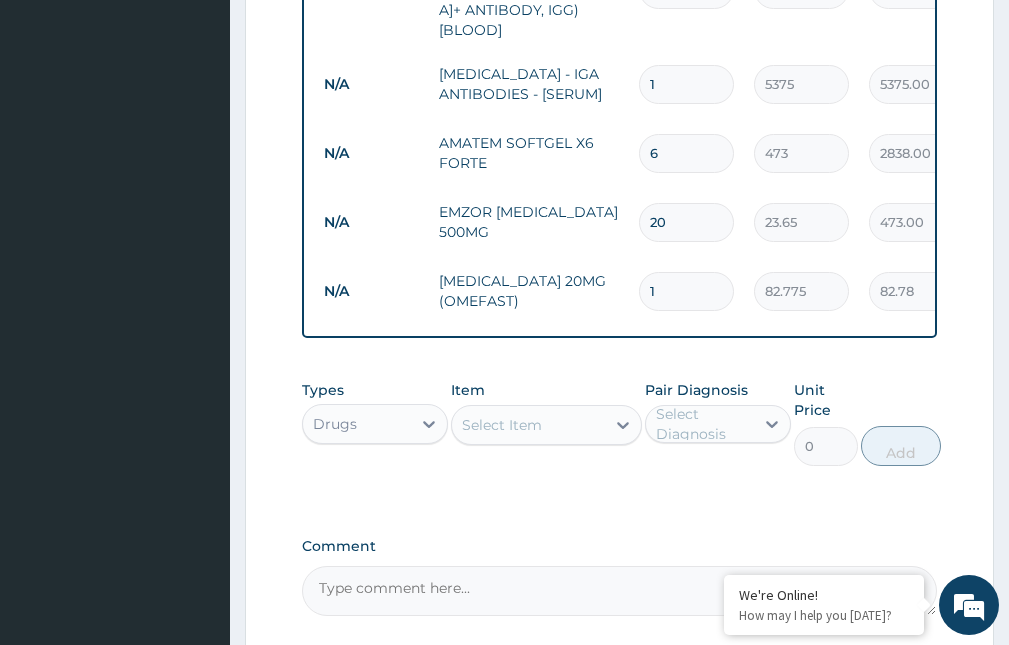 type on "10" 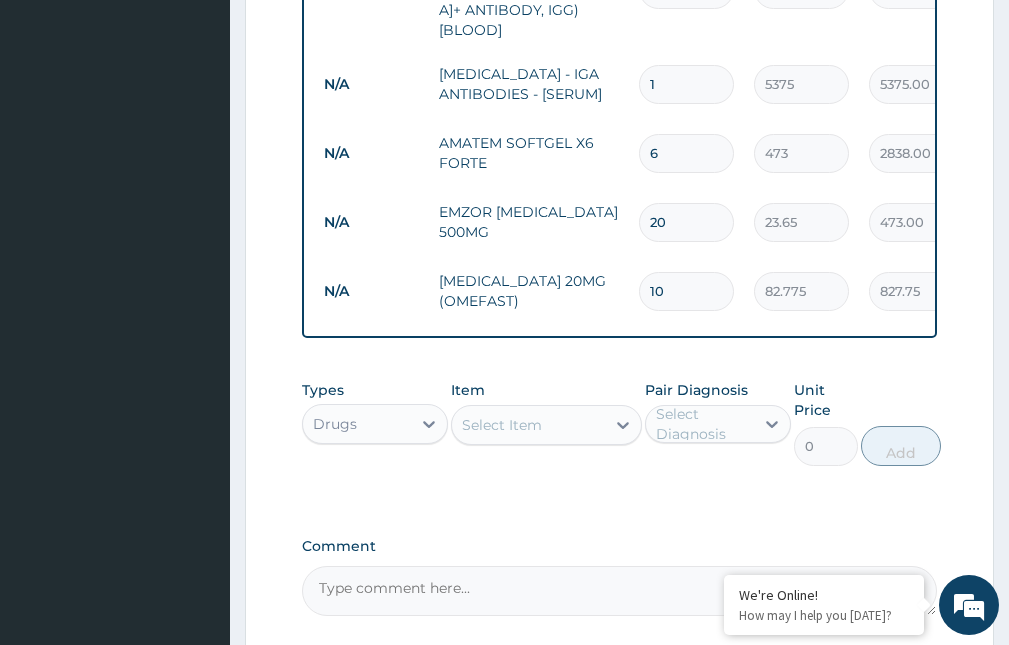 scroll, scrollTop: 1155, scrollLeft: 0, axis: vertical 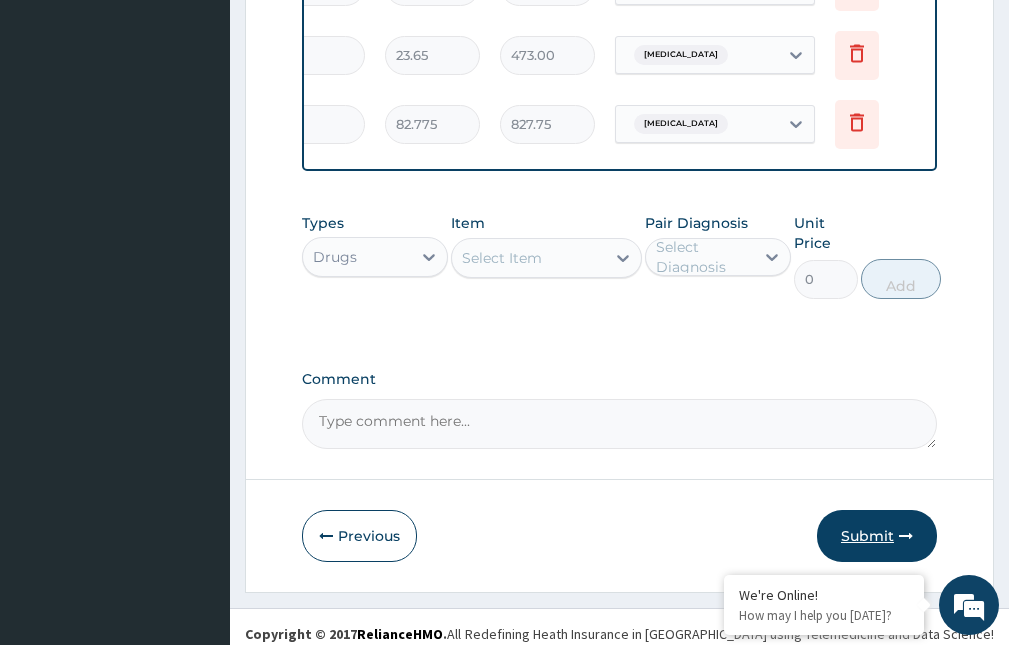 type on "10" 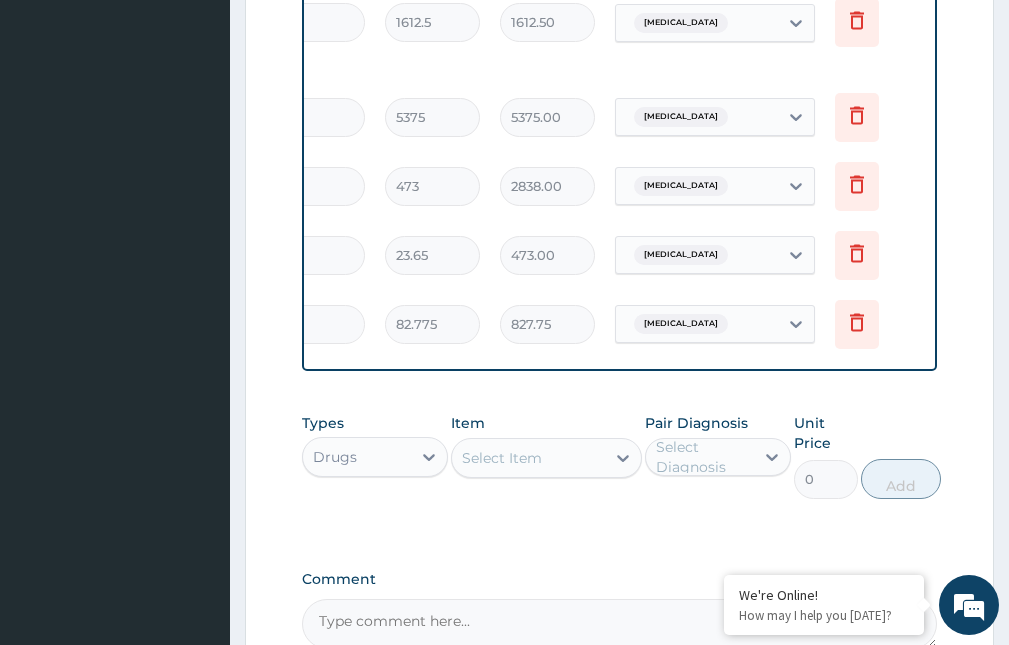 scroll, scrollTop: 1155, scrollLeft: 0, axis: vertical 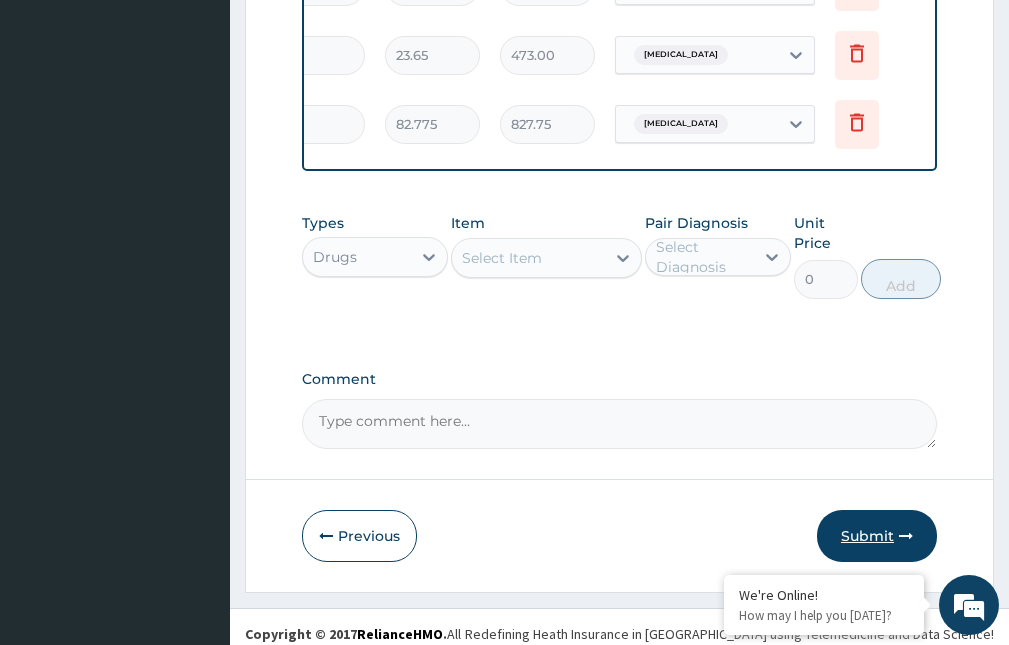 click on "Submit" at bounding box center [877, 536] 